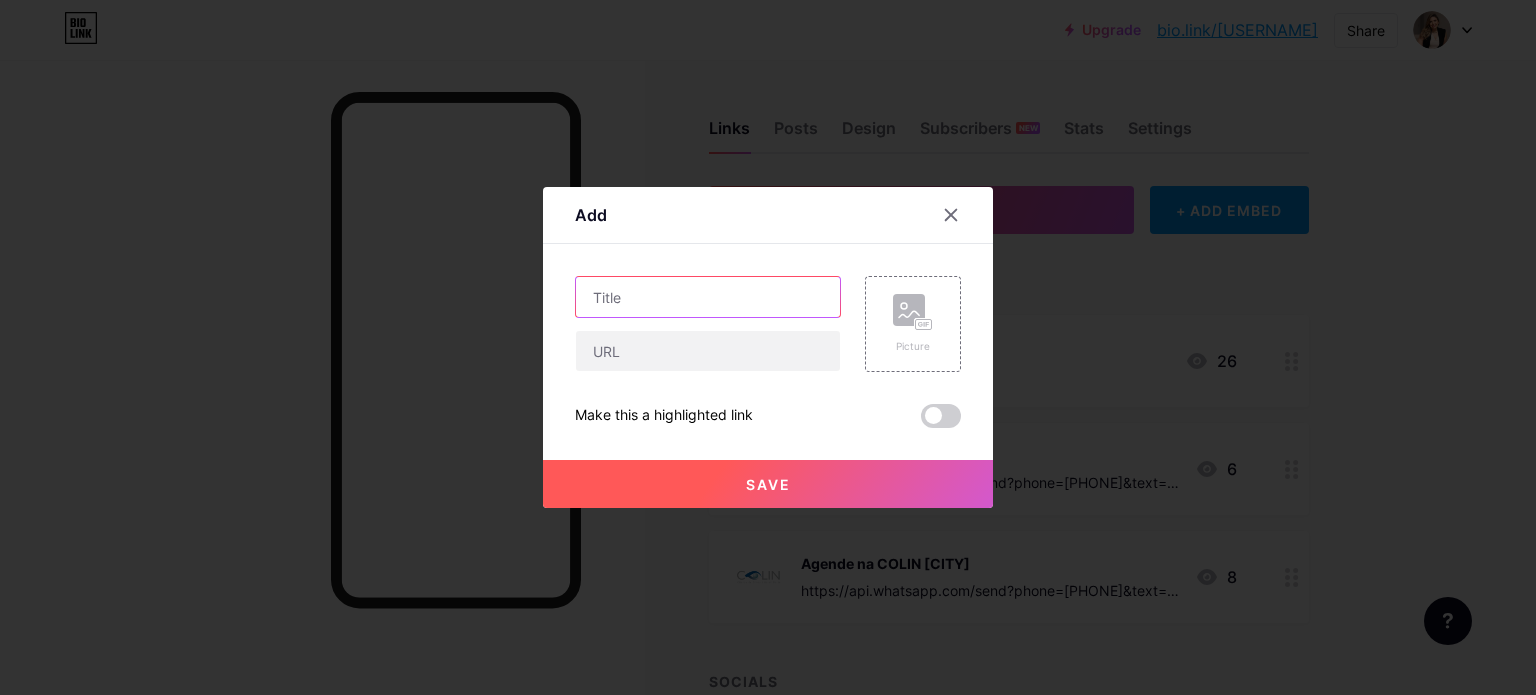click at bounding box center (708, 297) 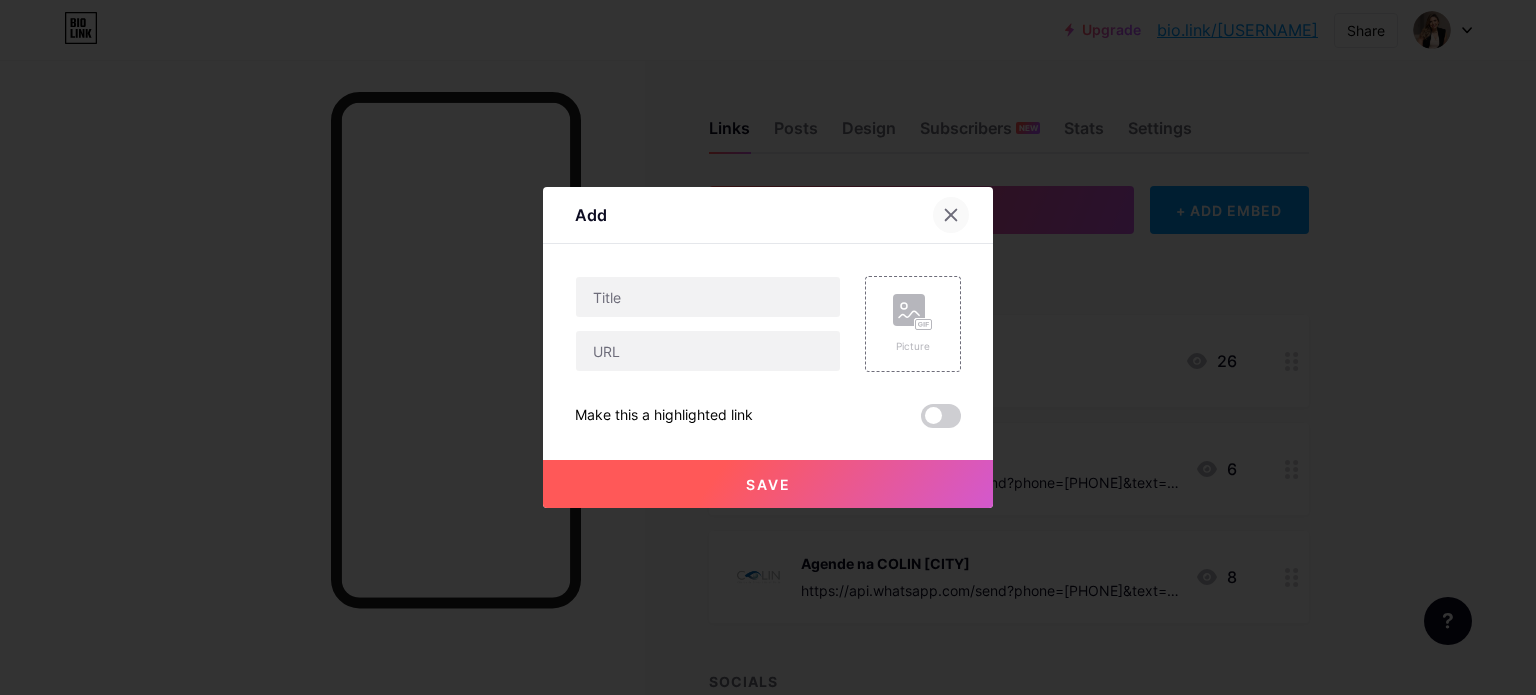 click at bounding box center [951, 215] 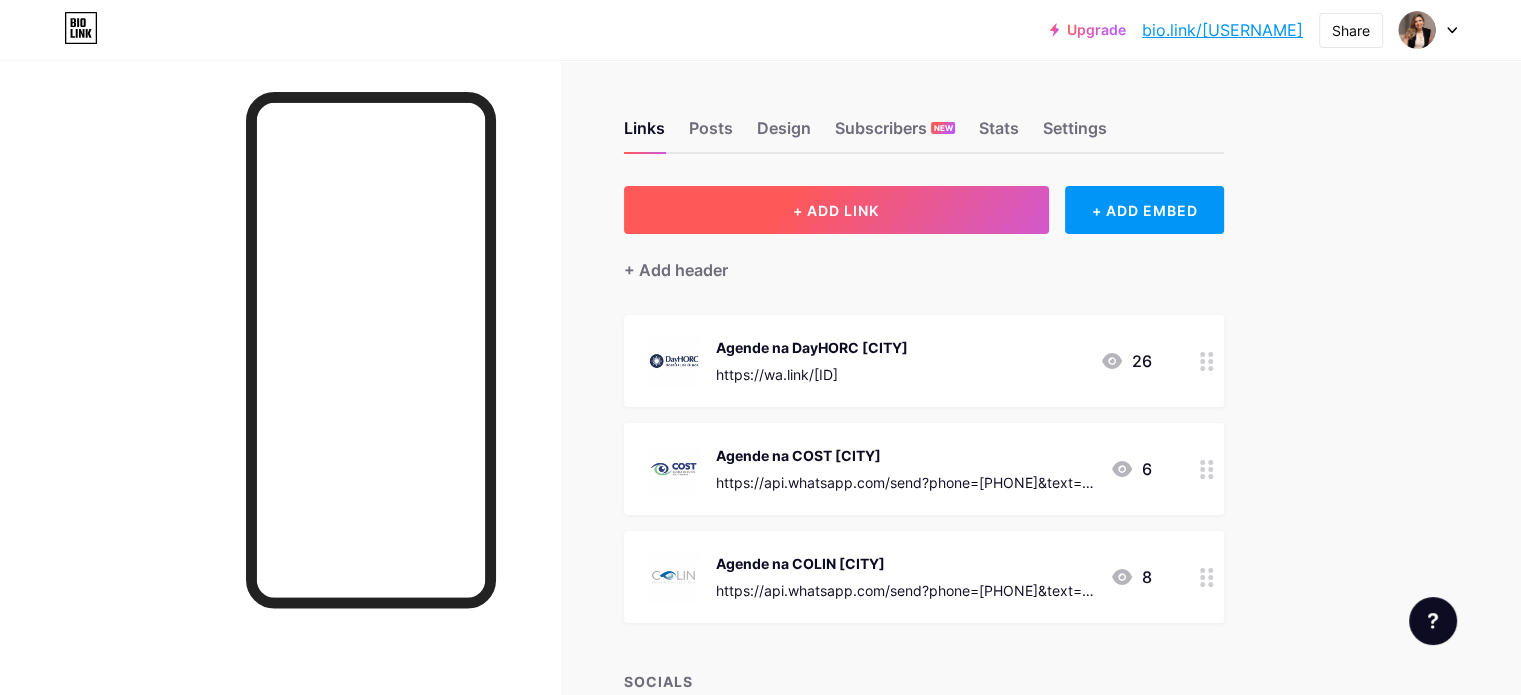 click on "+ ADD LINK" at bounding box center (836, 210) 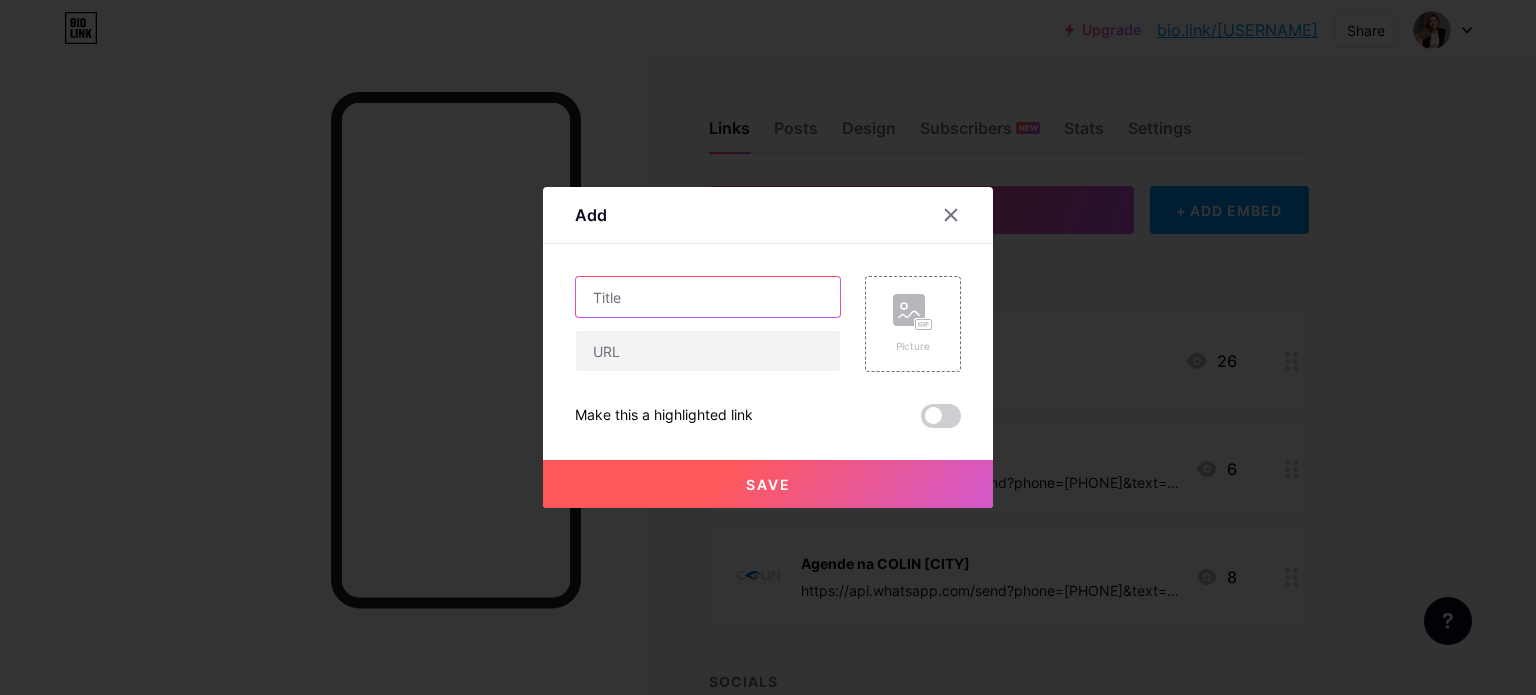 click at bounding box center (708, 297) 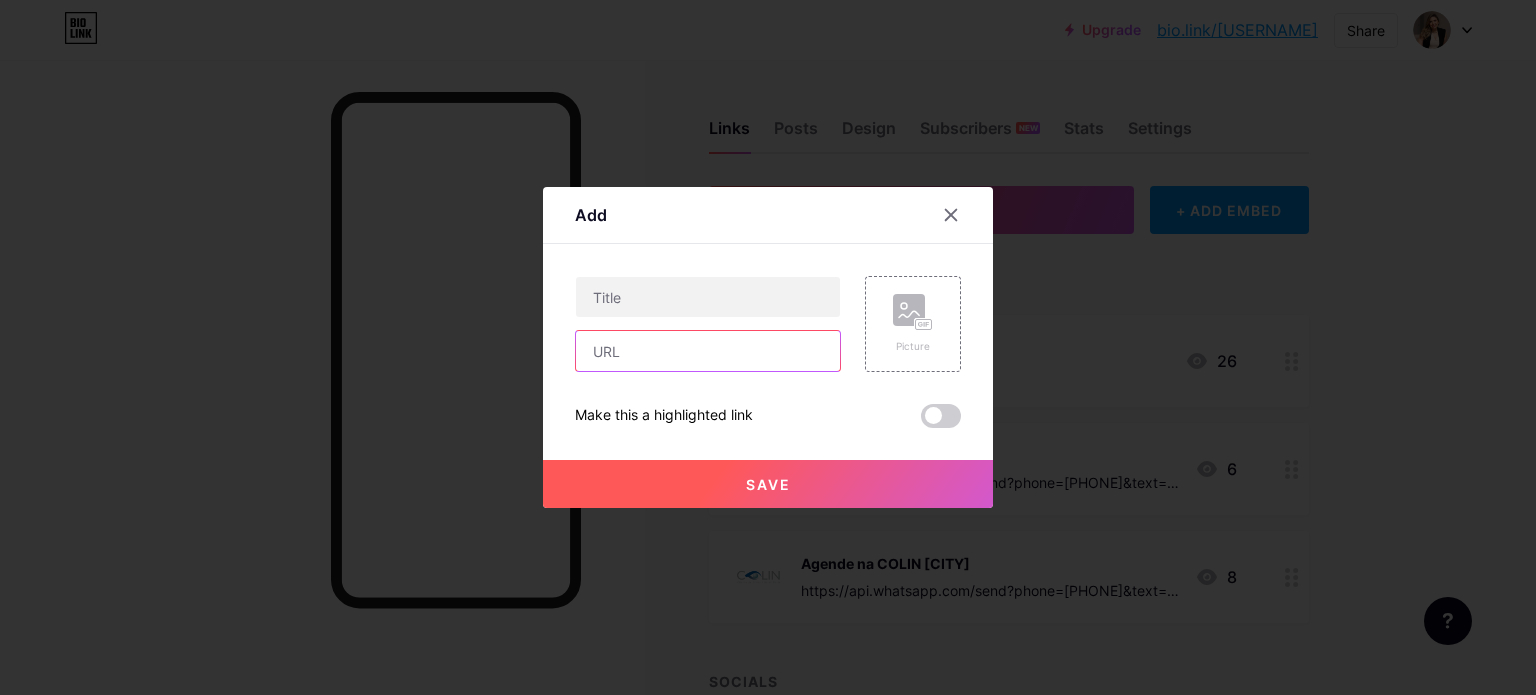 click at bounding box center [708, 351] 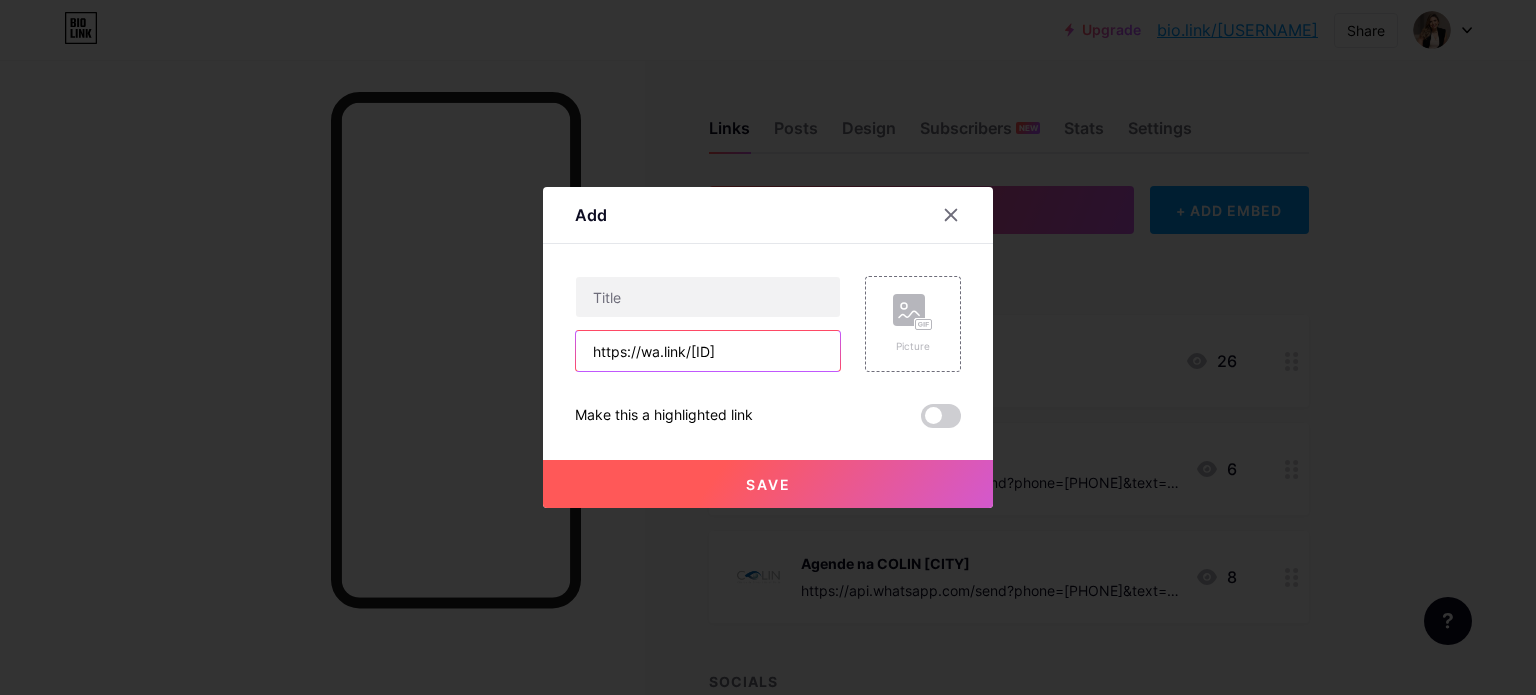 click on "https://wa.link/[ID]" at bounding box center (708, 351) 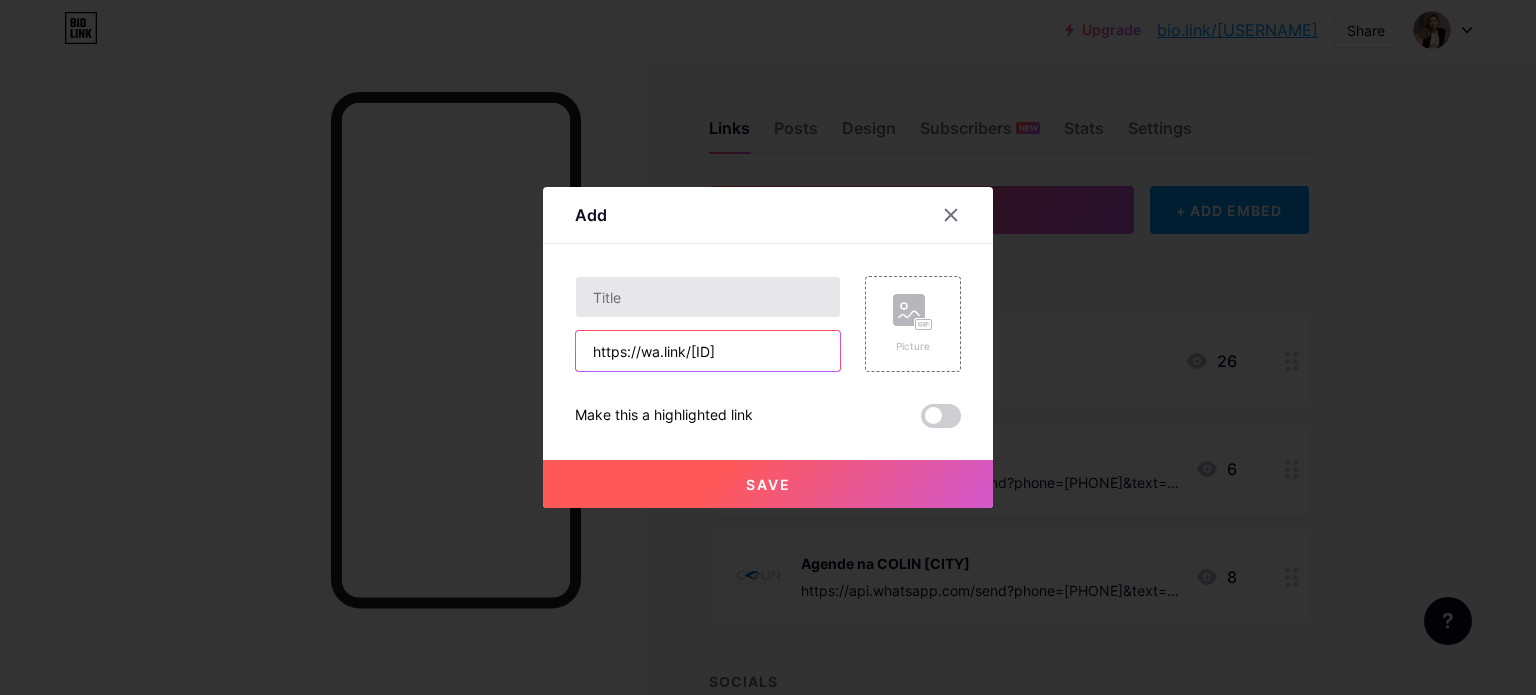 type on "https://wa.link/[ID]" 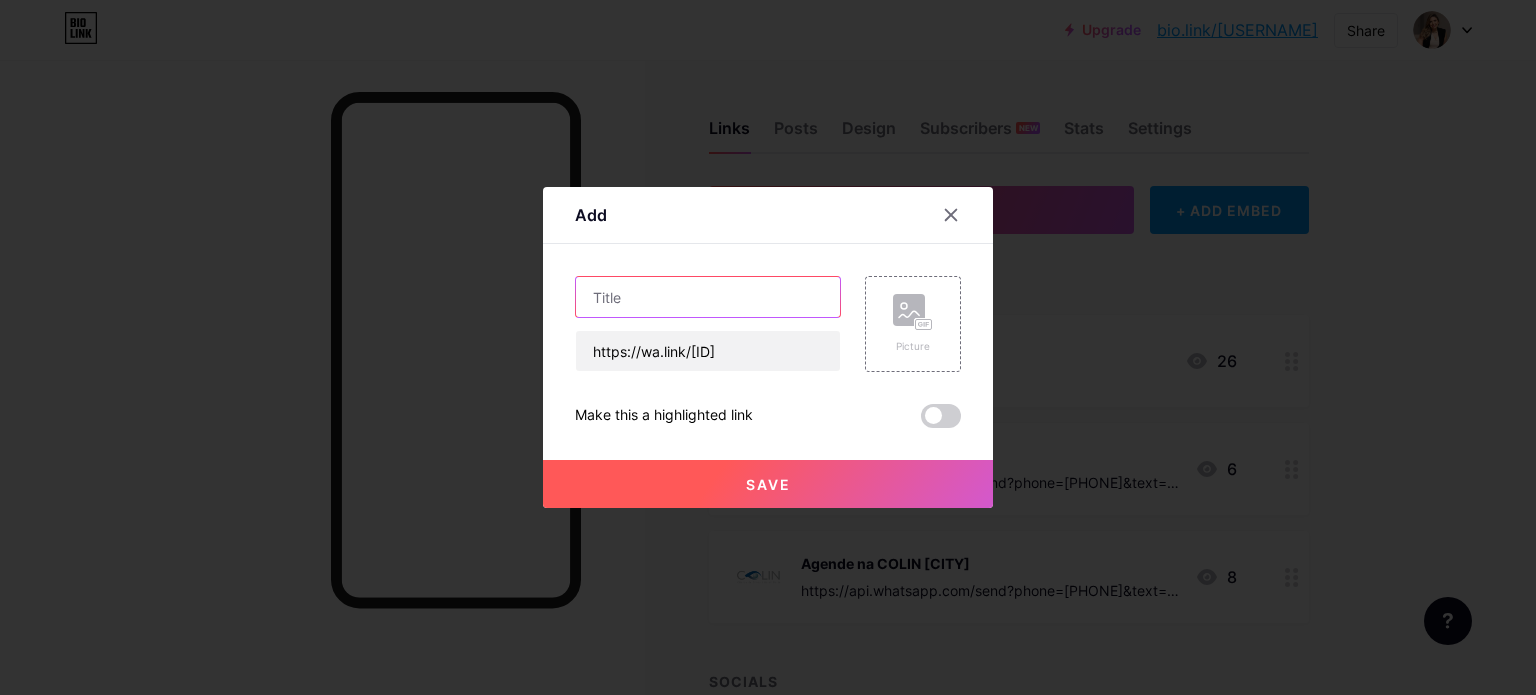 click at bounding box center (708, 297) 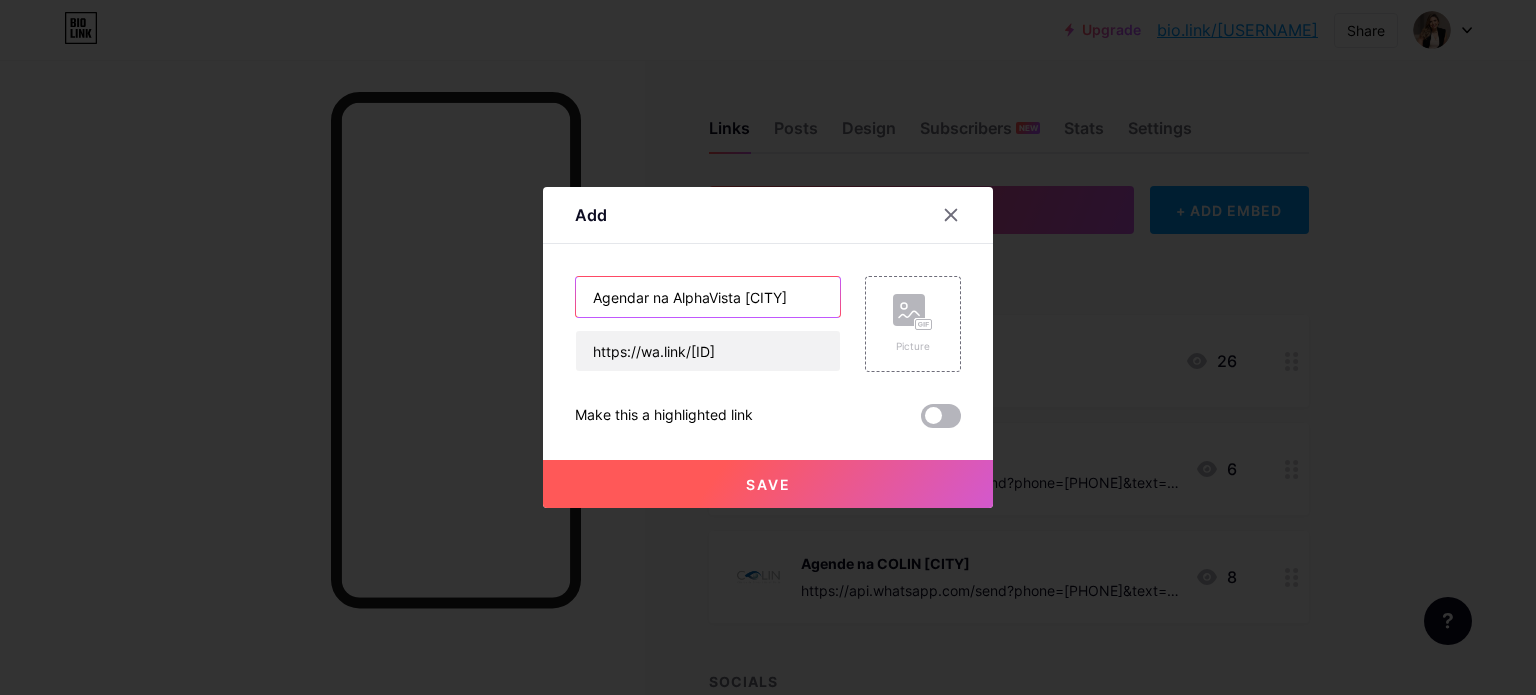 type on "Agendar na AlphaVista [CITY]" 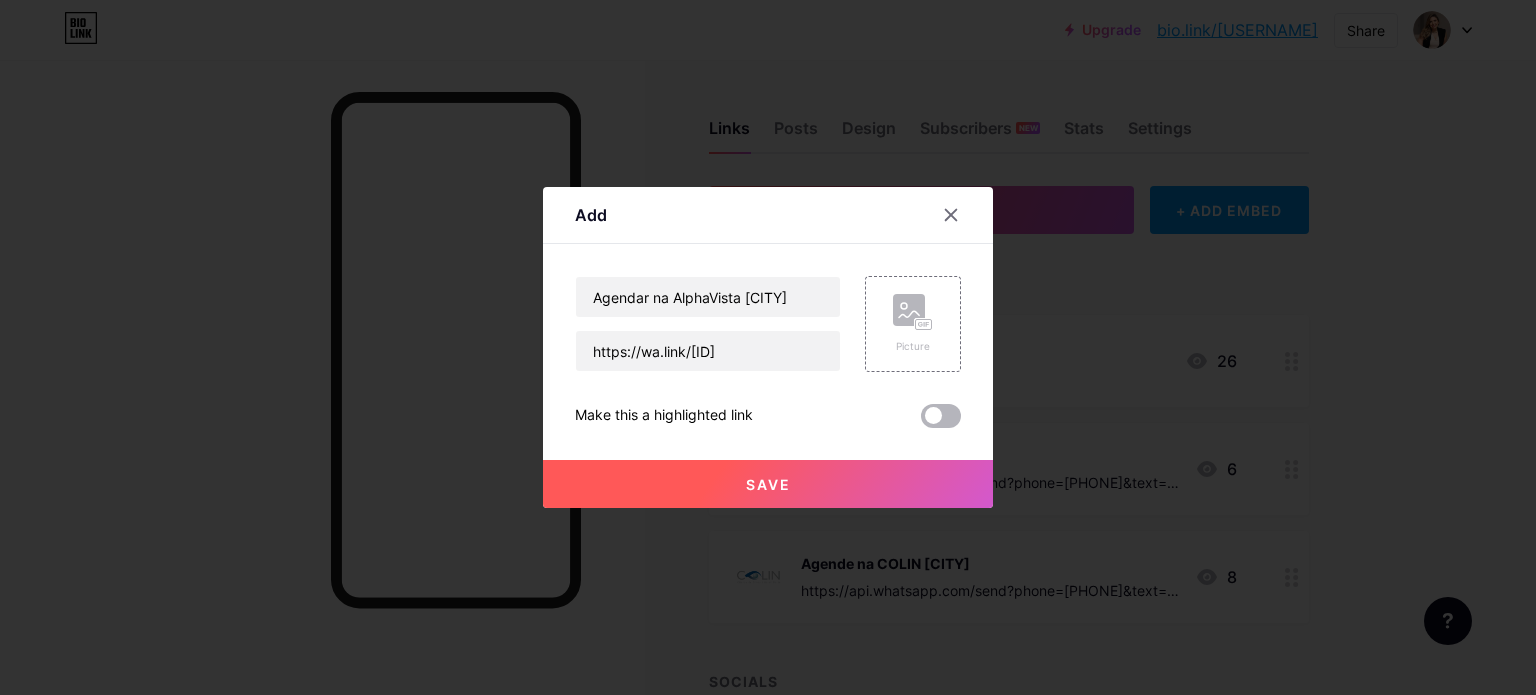 click at bounding box center (941, 416) 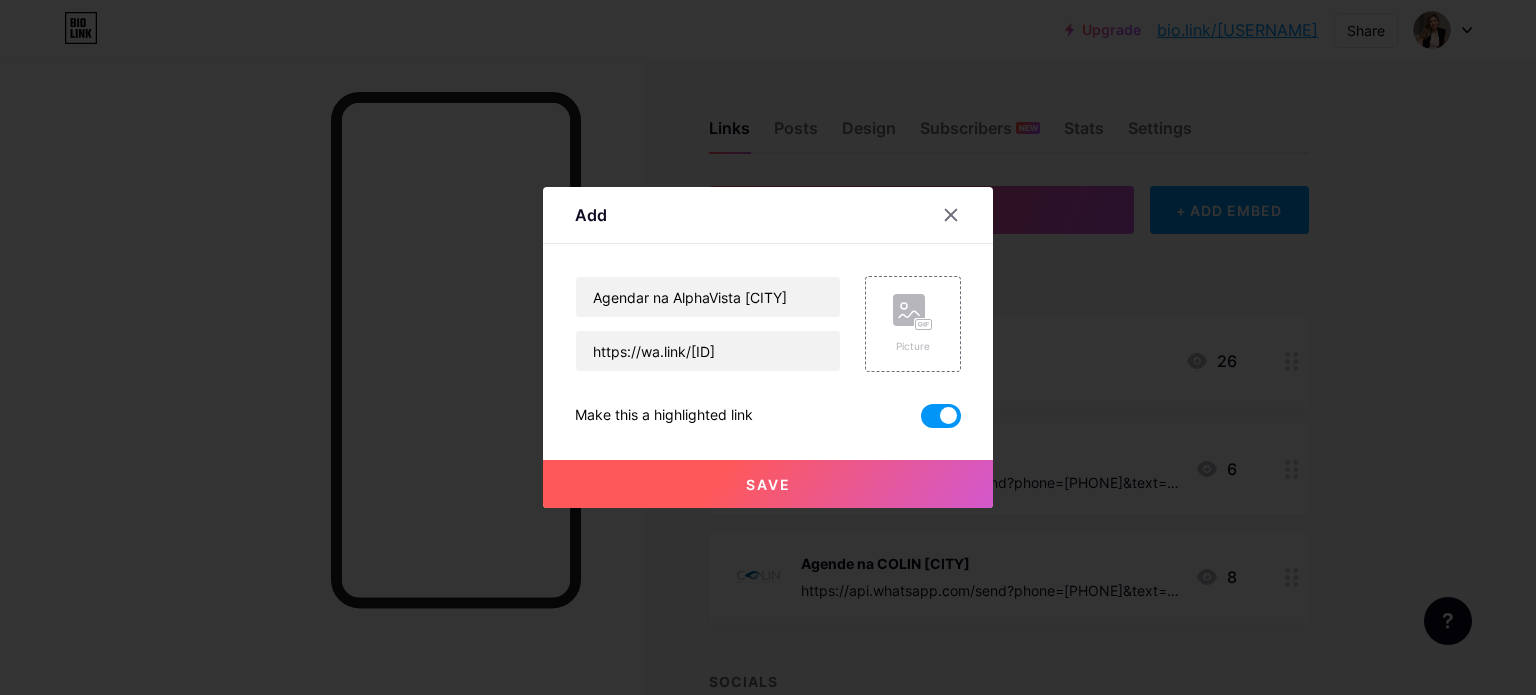 click at bounding box center (941, 416) 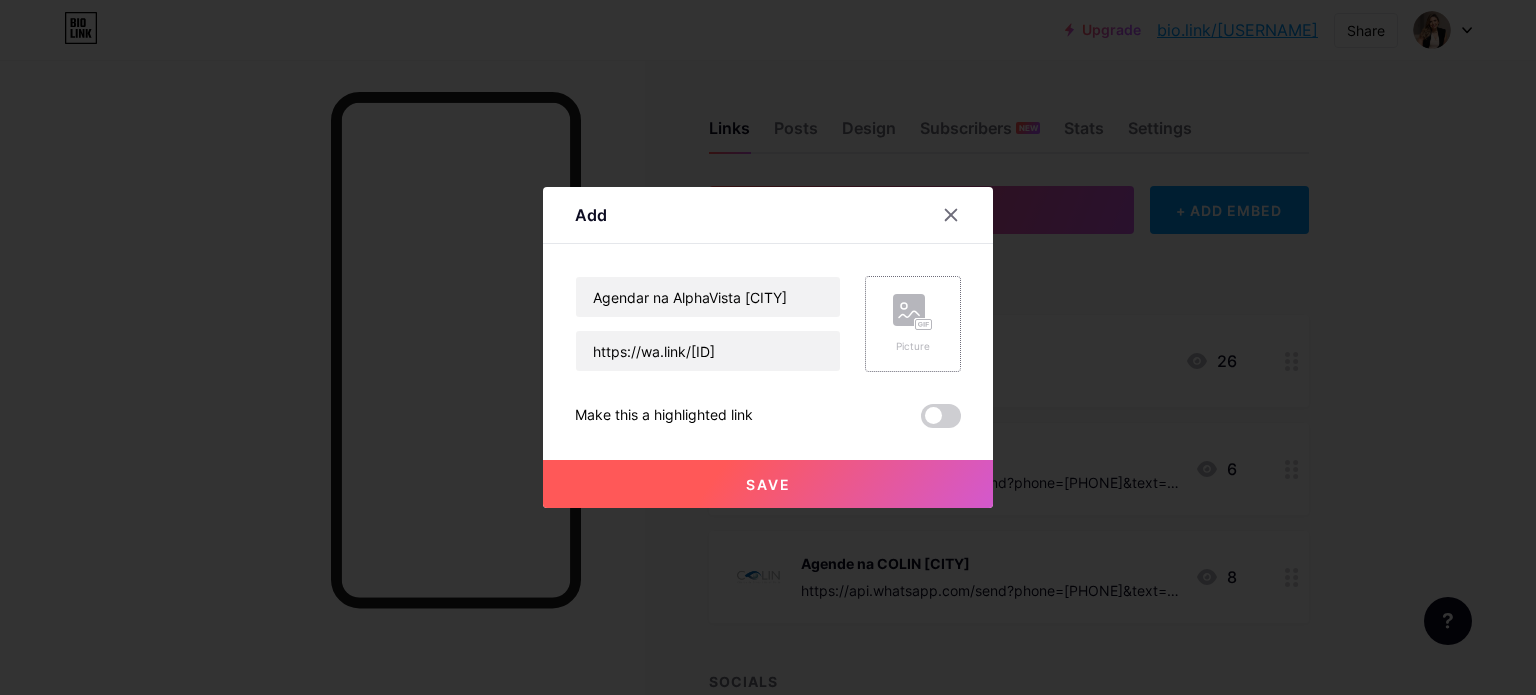 click on "Picture" at bounding box center (913, 346) 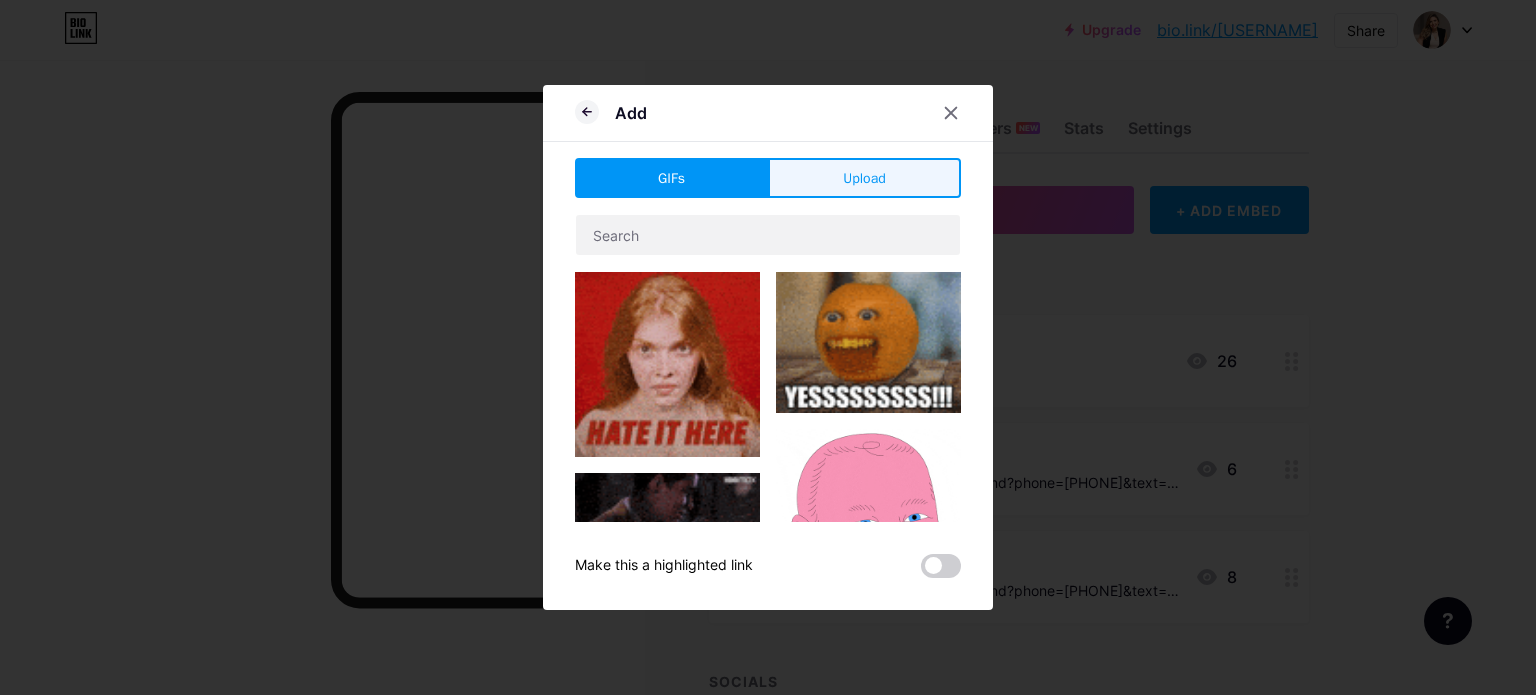 click on "Upload" at bounding box center (864, 178) 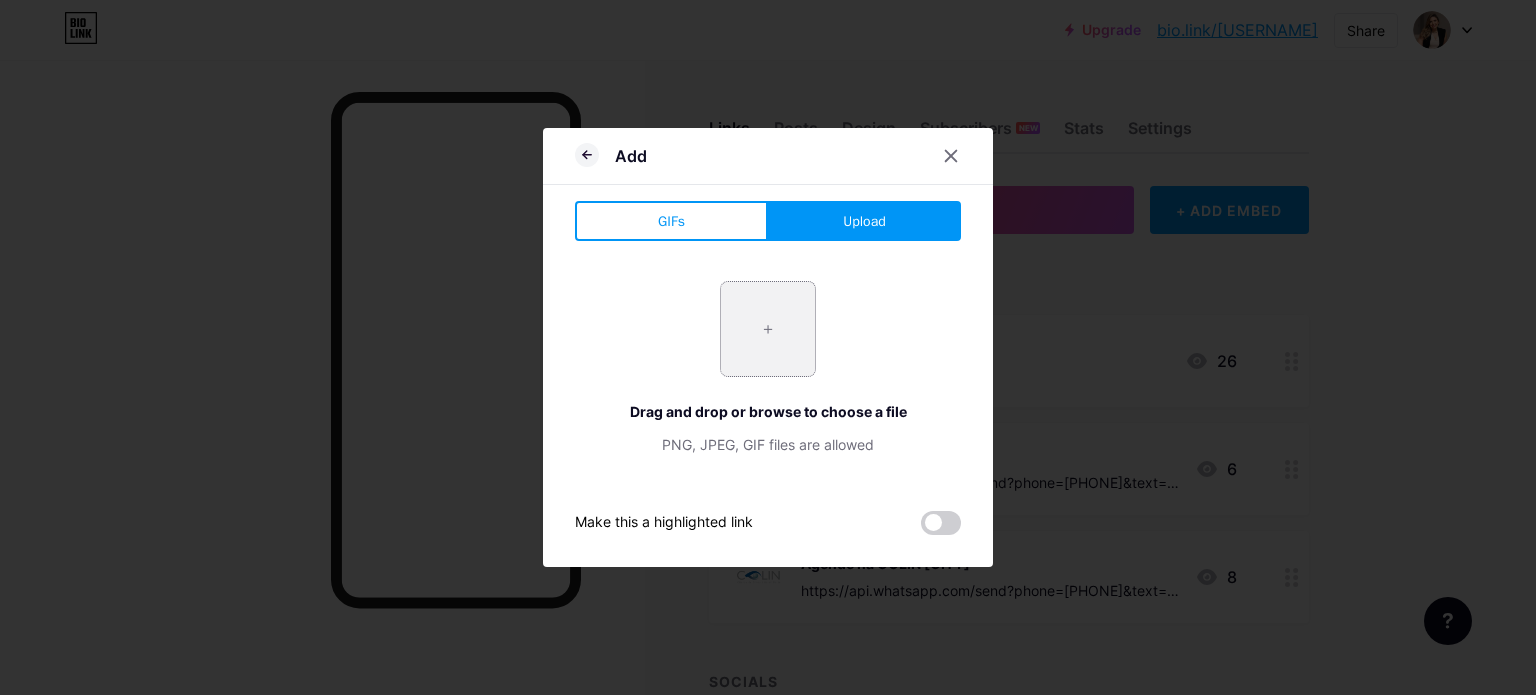 click at bounding box center [768, 329] 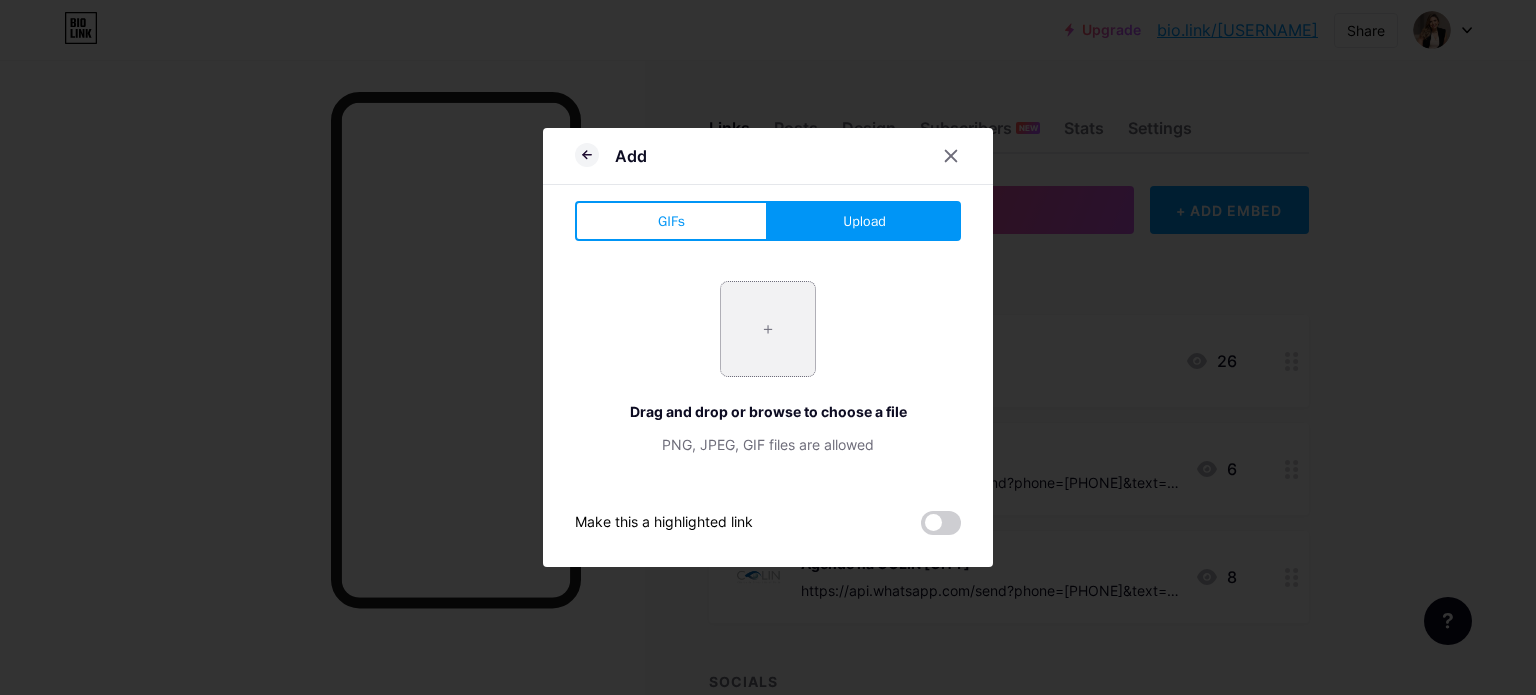 type on "C:\fakepath\Design sem nome.png" 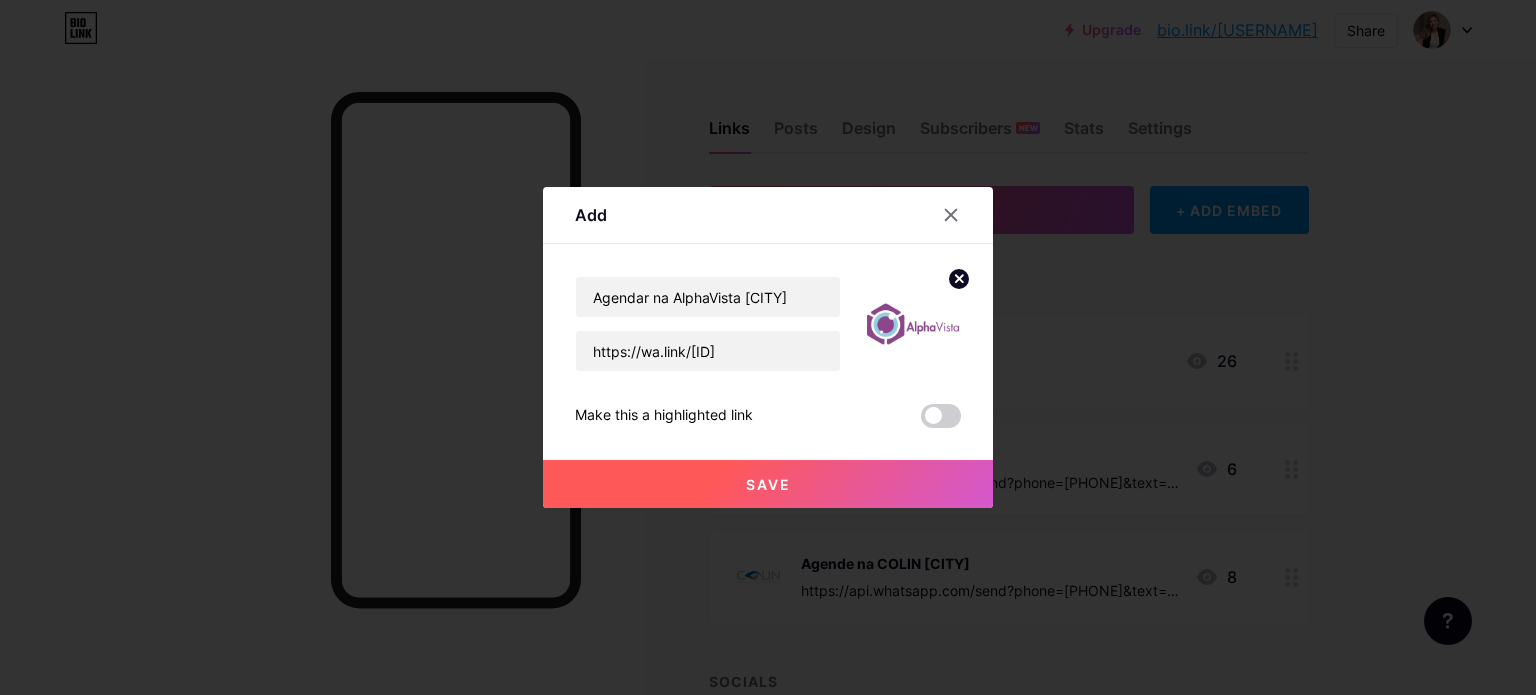 click on "Save" at bounding box center [768, 484] 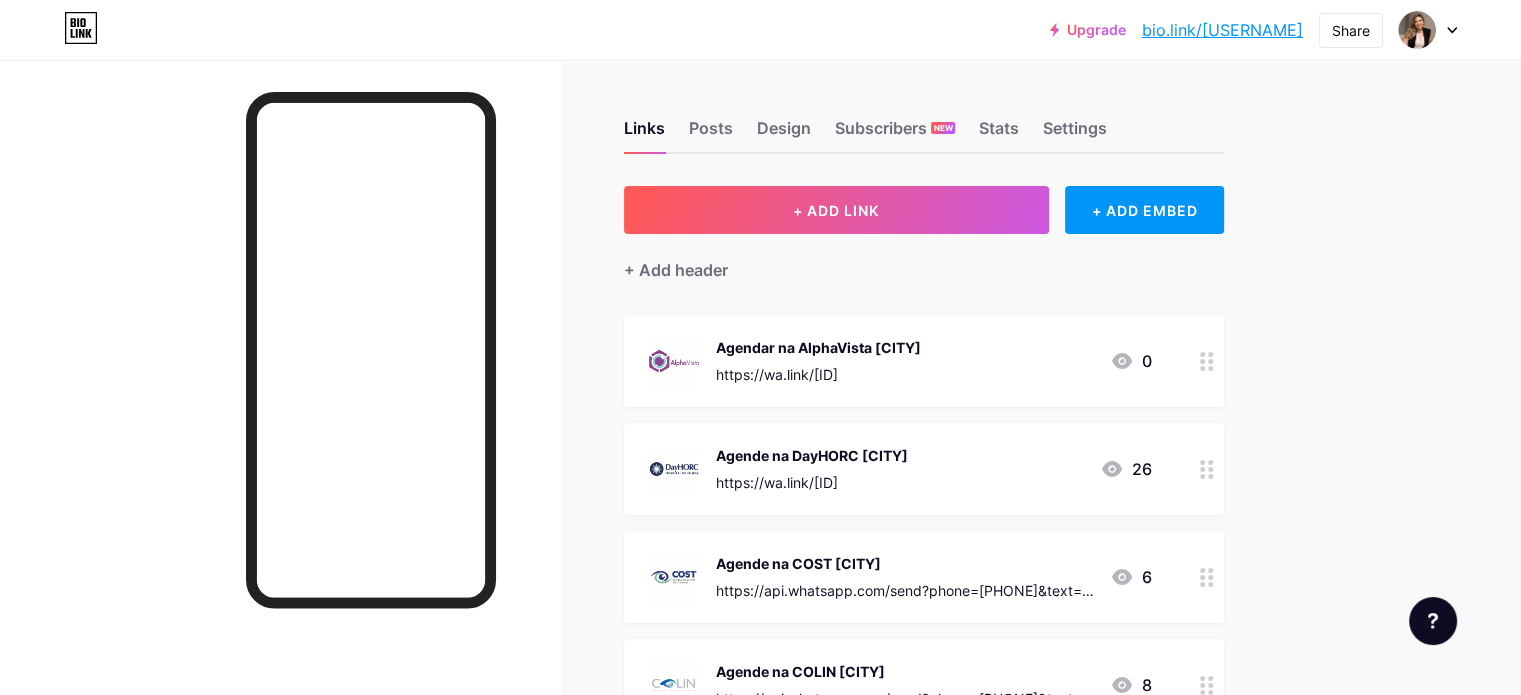 click on "Agendar na AlphaVista [CITY]" at bounding box center (818, 347) 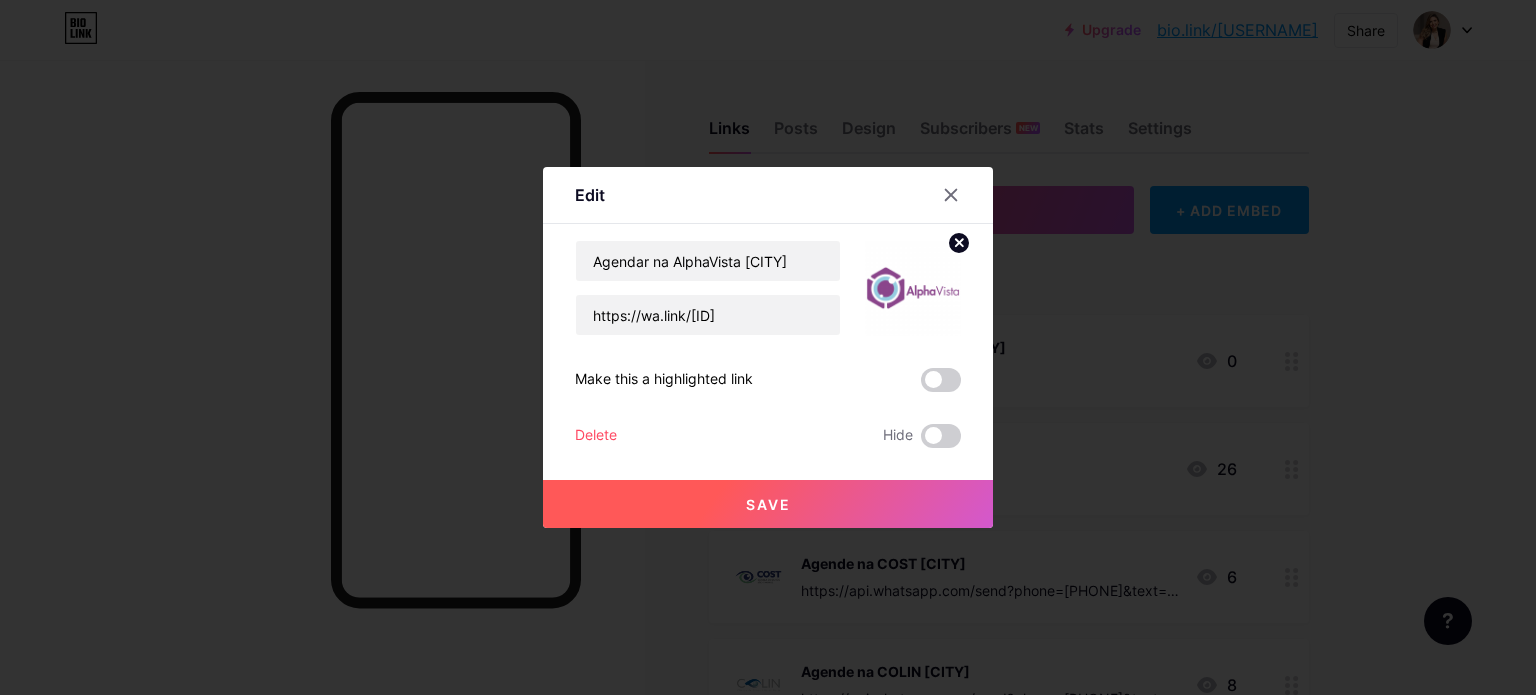 click at bounding box center [959, 243] 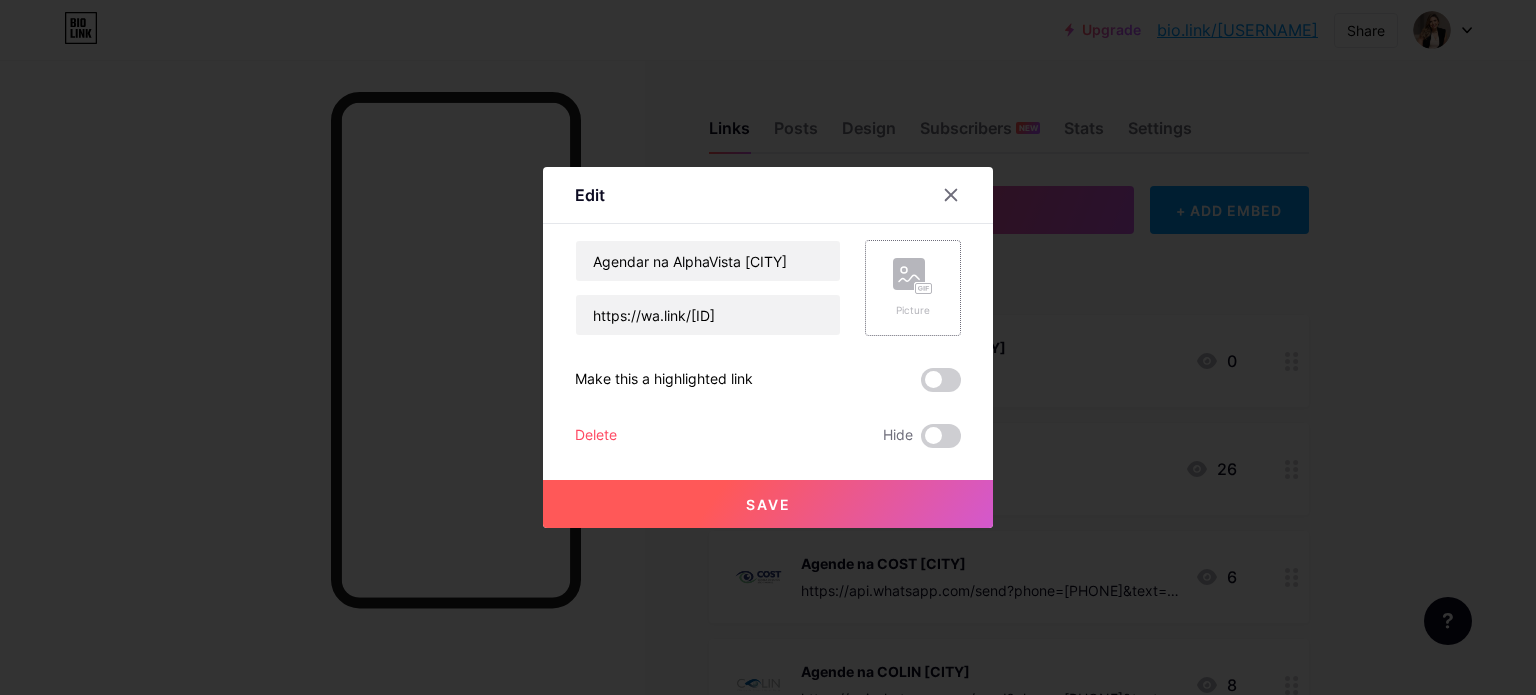 click at bounding box center (924, 289) 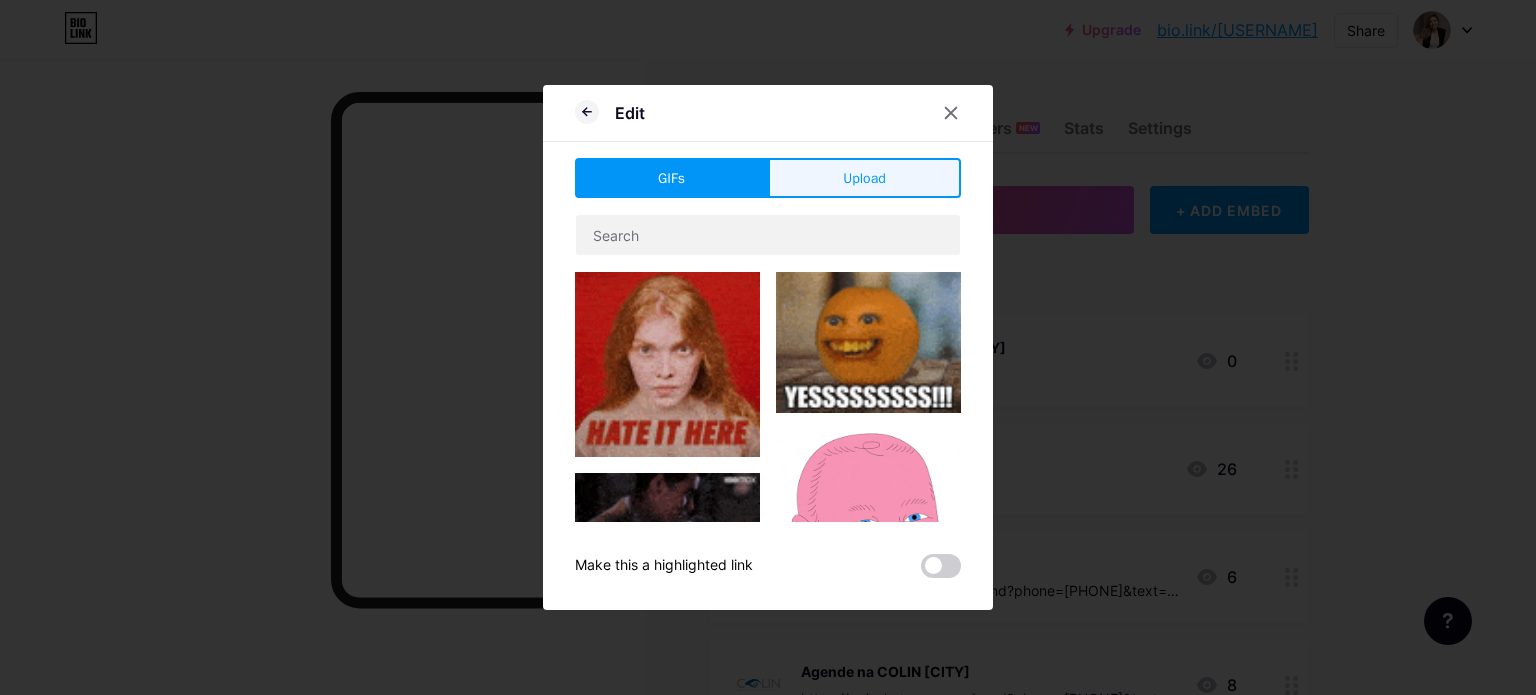 click on "Upload" at bounding box center [864, 178] 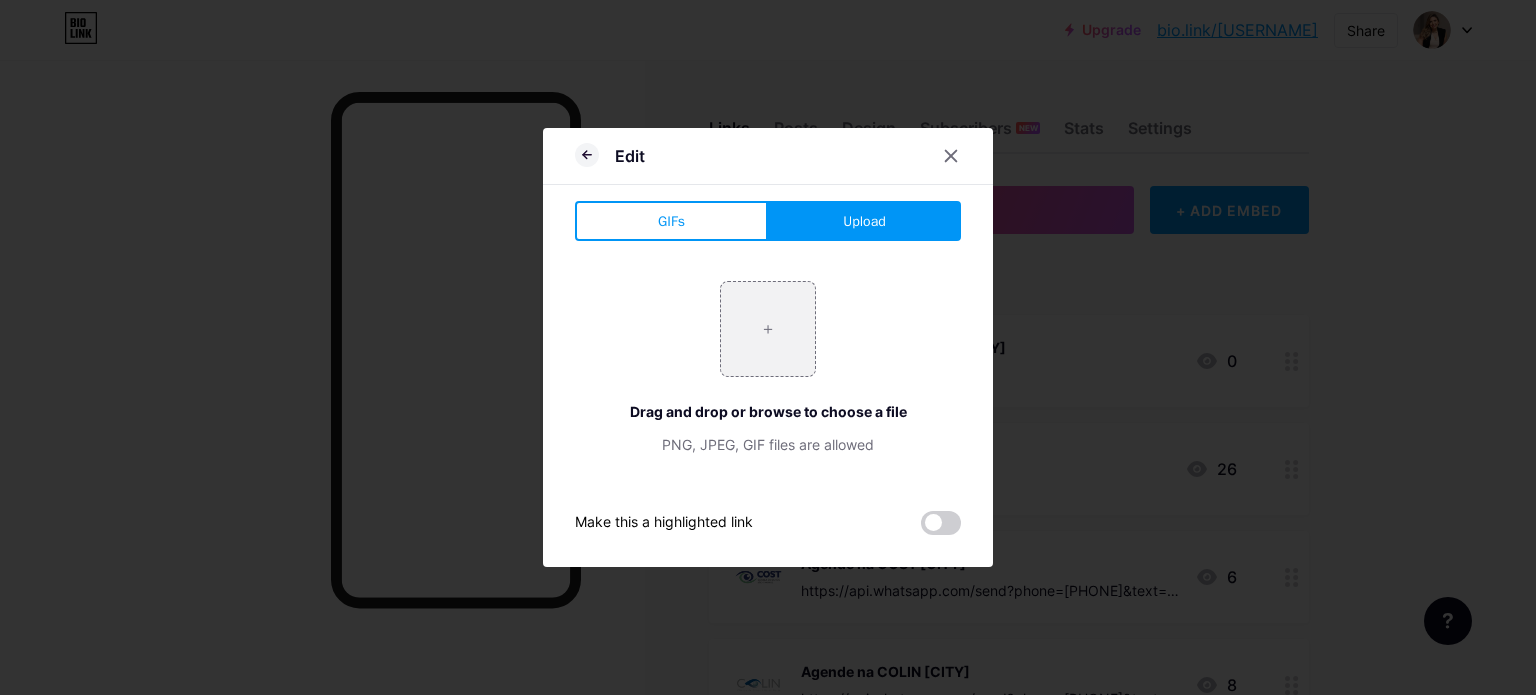 click on "Upload" at bounding box center [864, 221] 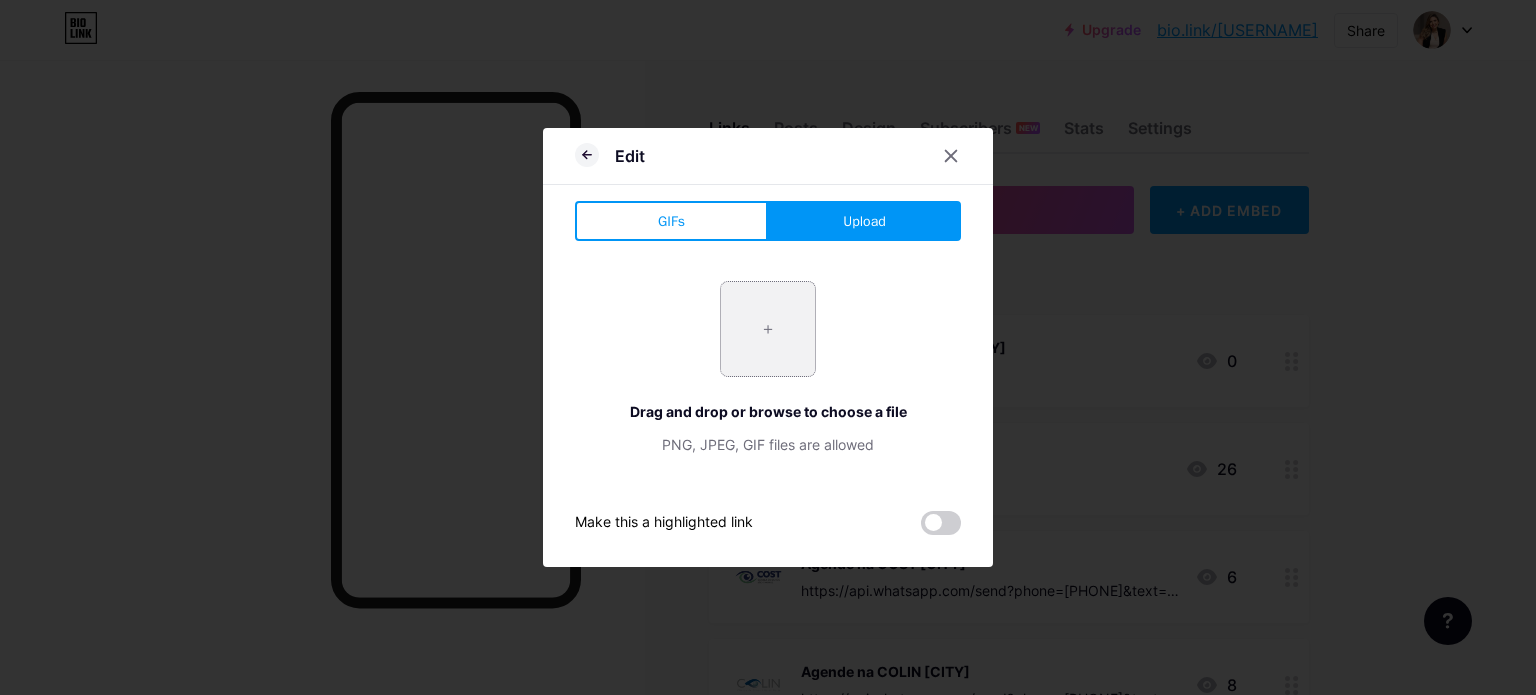 click at bounding box center [768, 329] 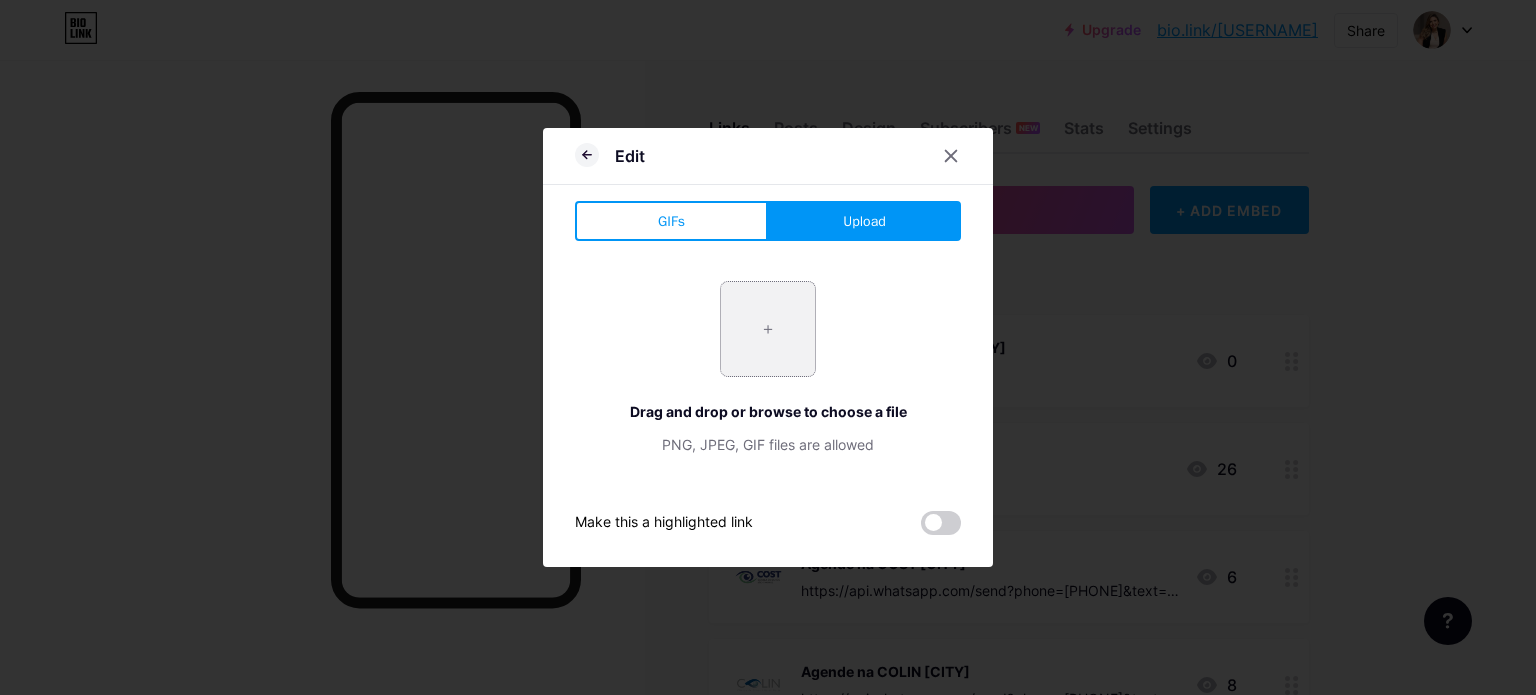 type on "C:\fakepath\Sem-Titulo-1-1-1024x458.png" 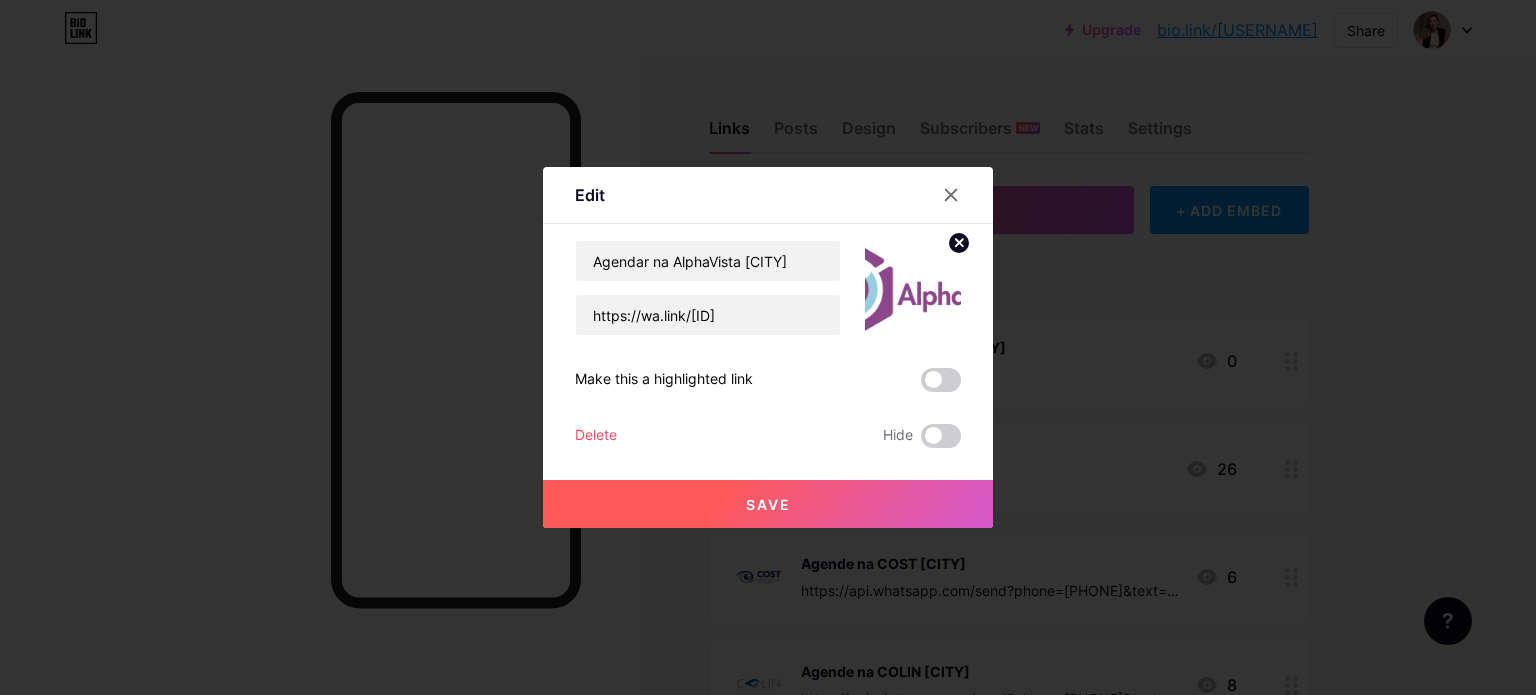 click on "Save" at bounding box center (768, 504) 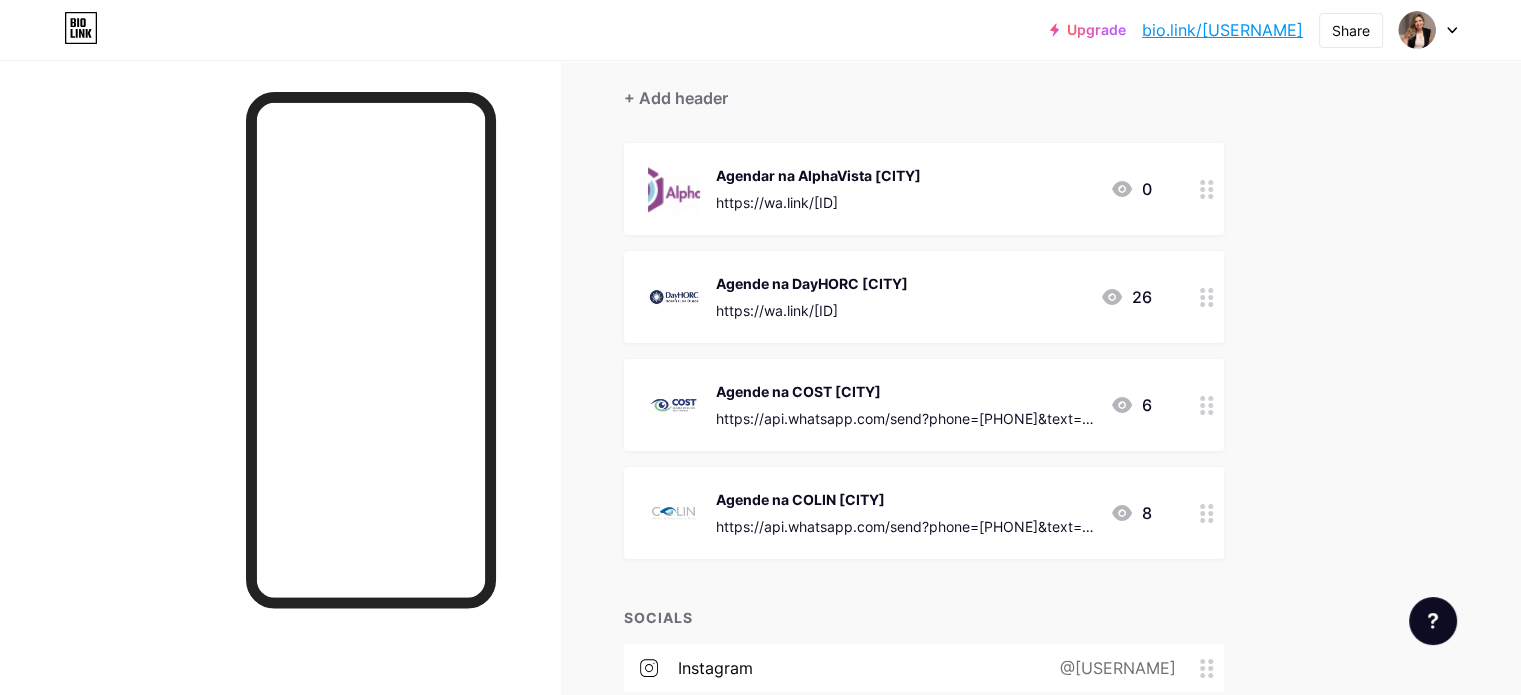 scroll, scrollTop: 200, scrollLeft: 0, axis: vertical 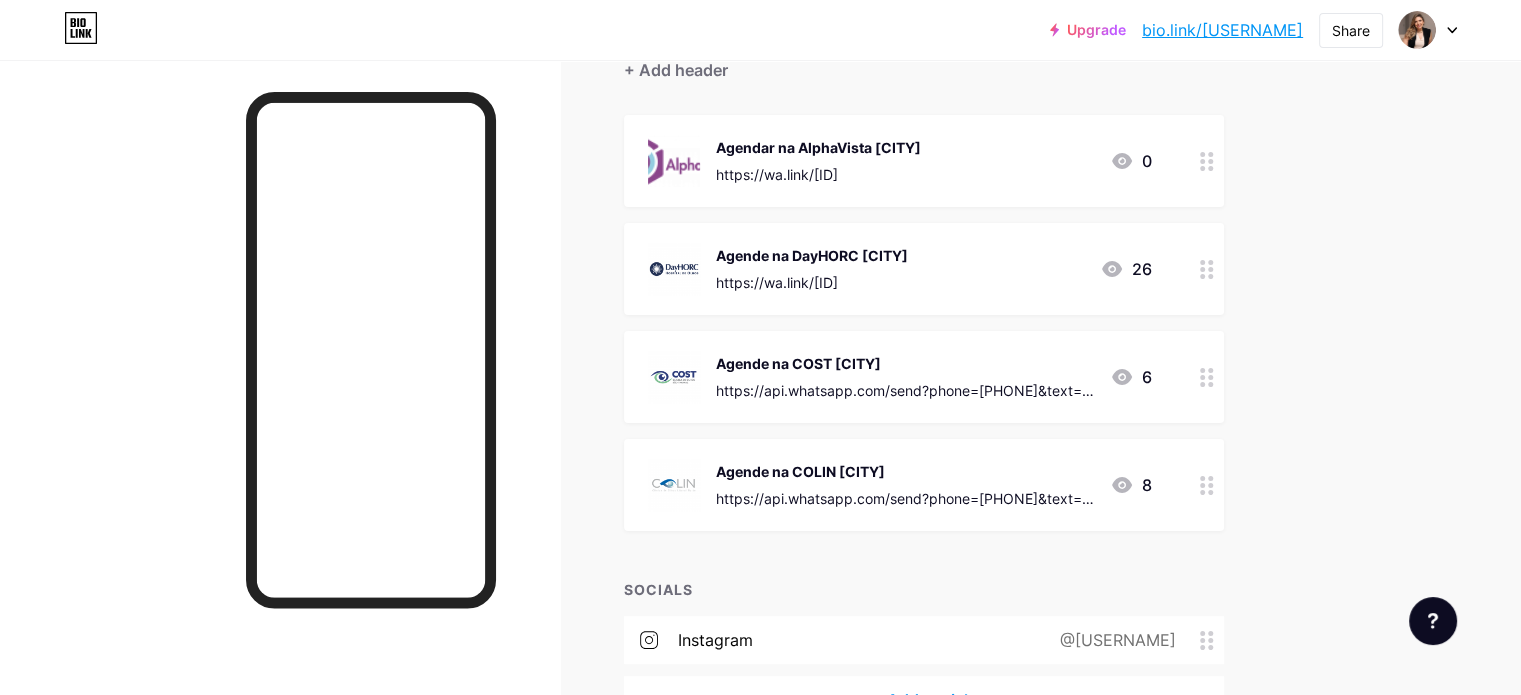 click on "Agendar na AlphaVista [CITY]" at bounding box center (818, 147) 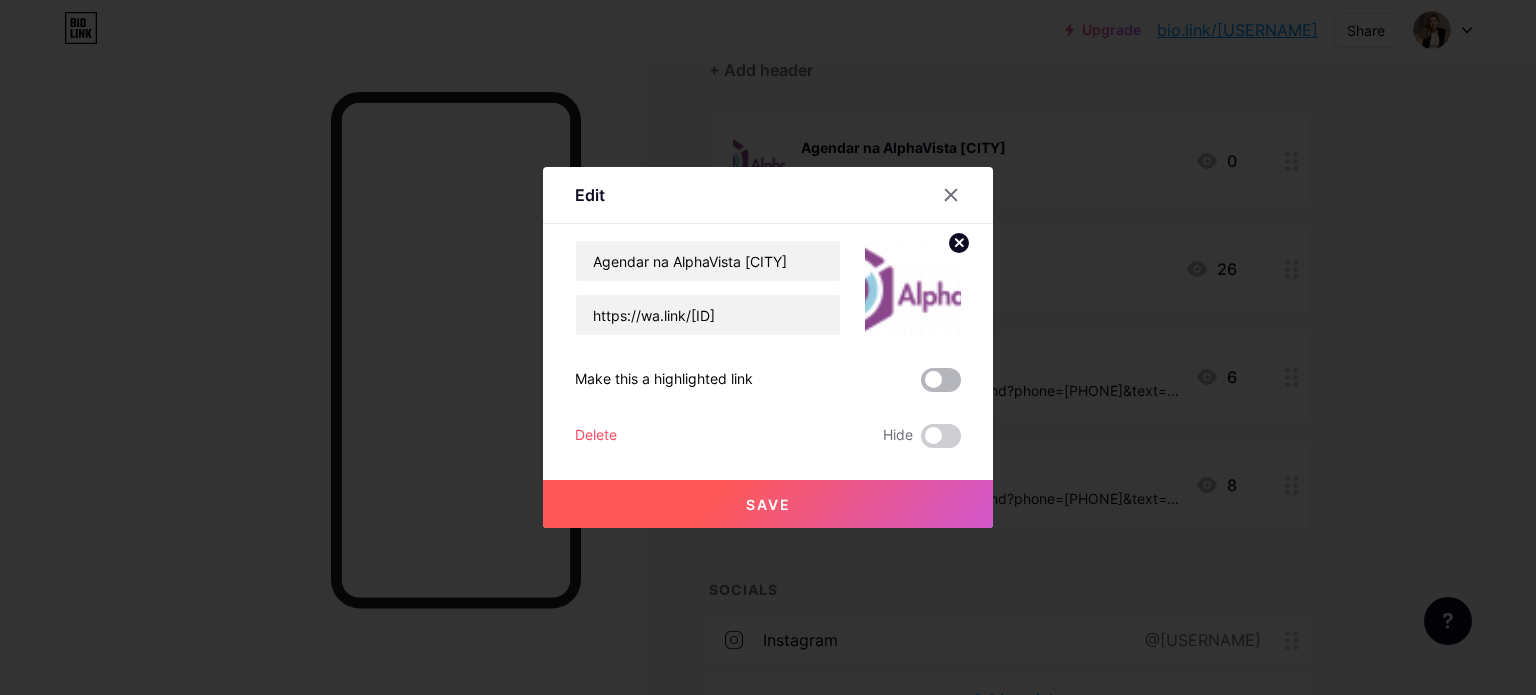 click at bounding box center [941, 380] 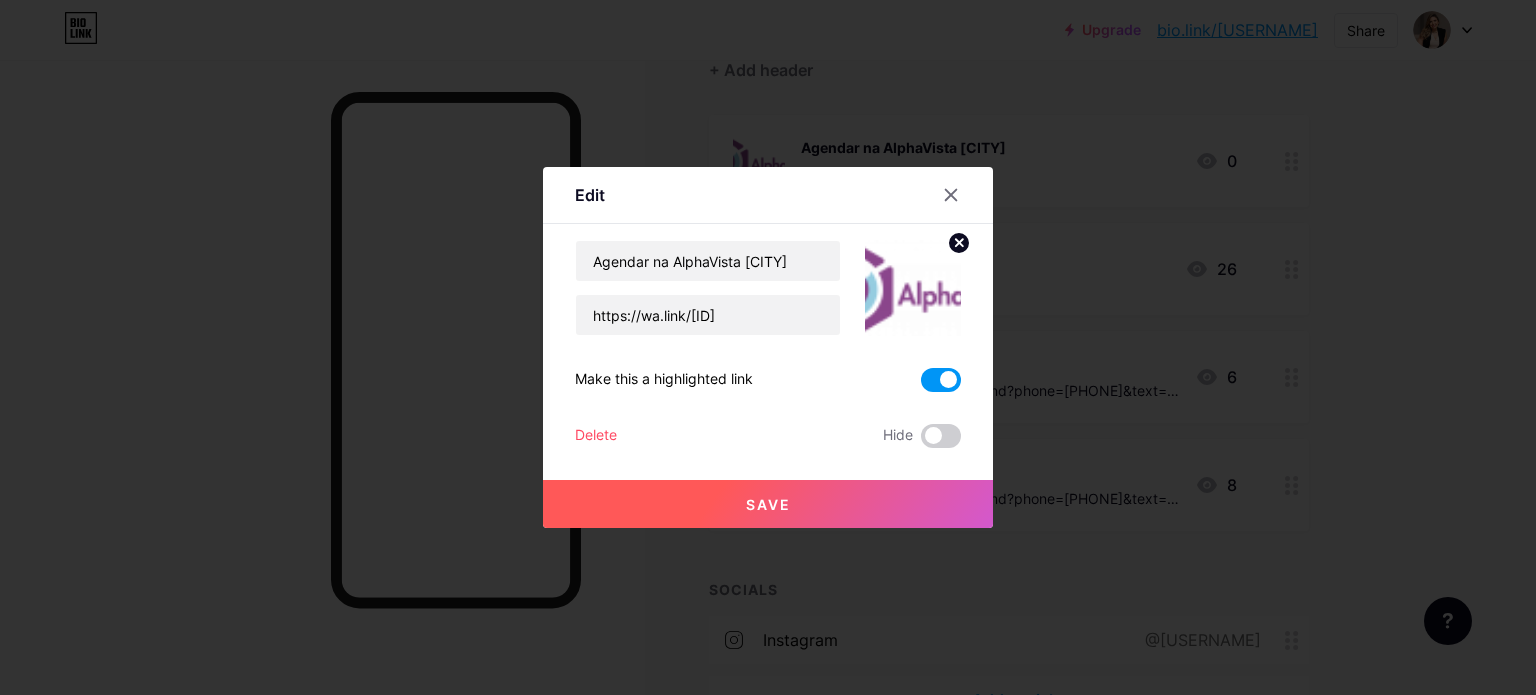 click on "Make this a highlighted link" at bounding box center [768, 380] 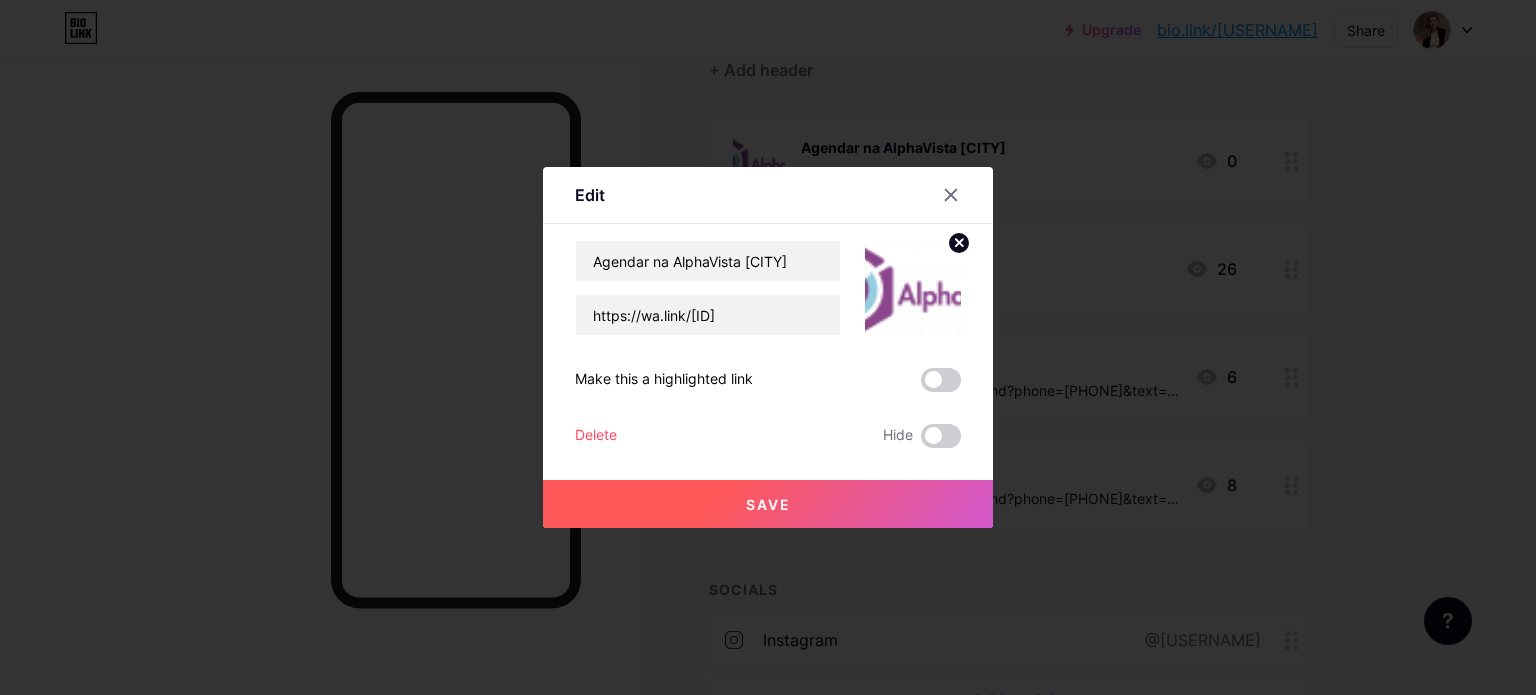 click at bounding box center (959, 242) 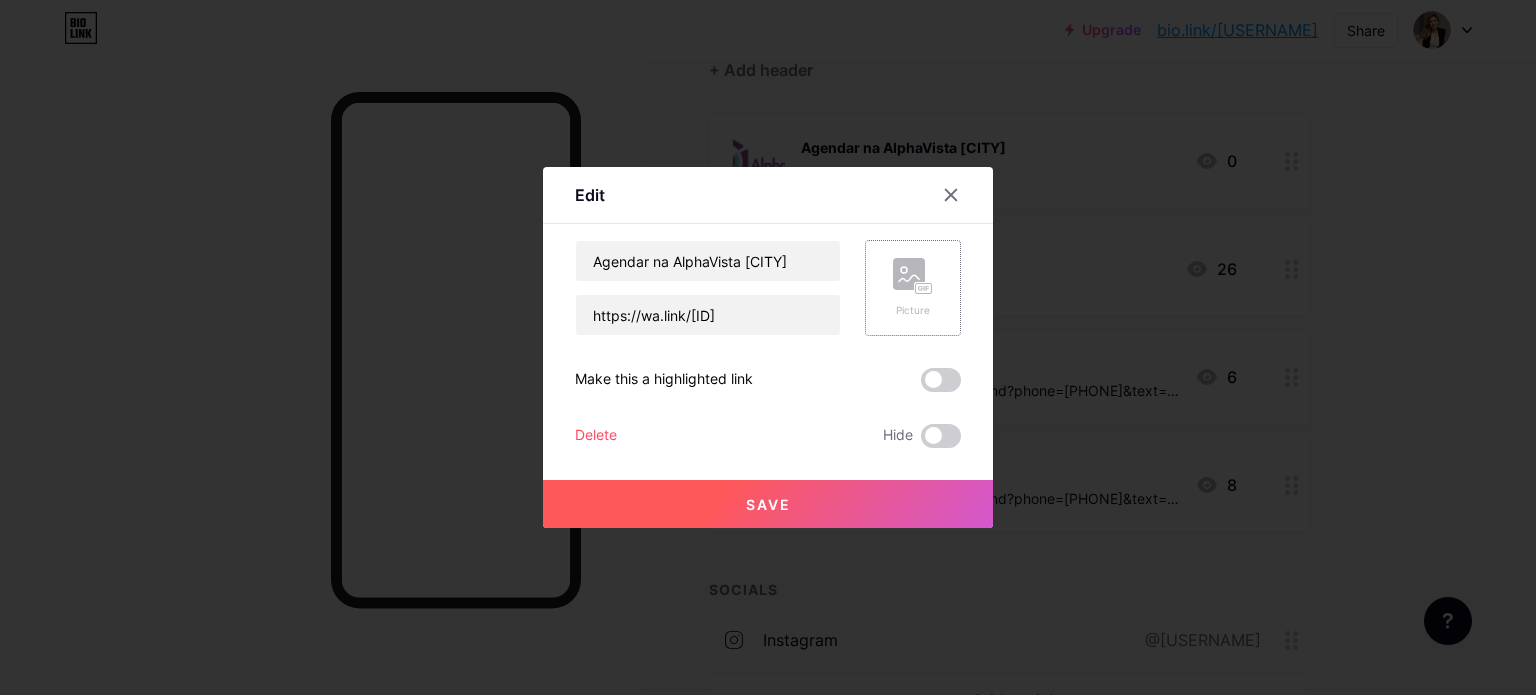 click on "Picture" at bounding box center (913, 288) 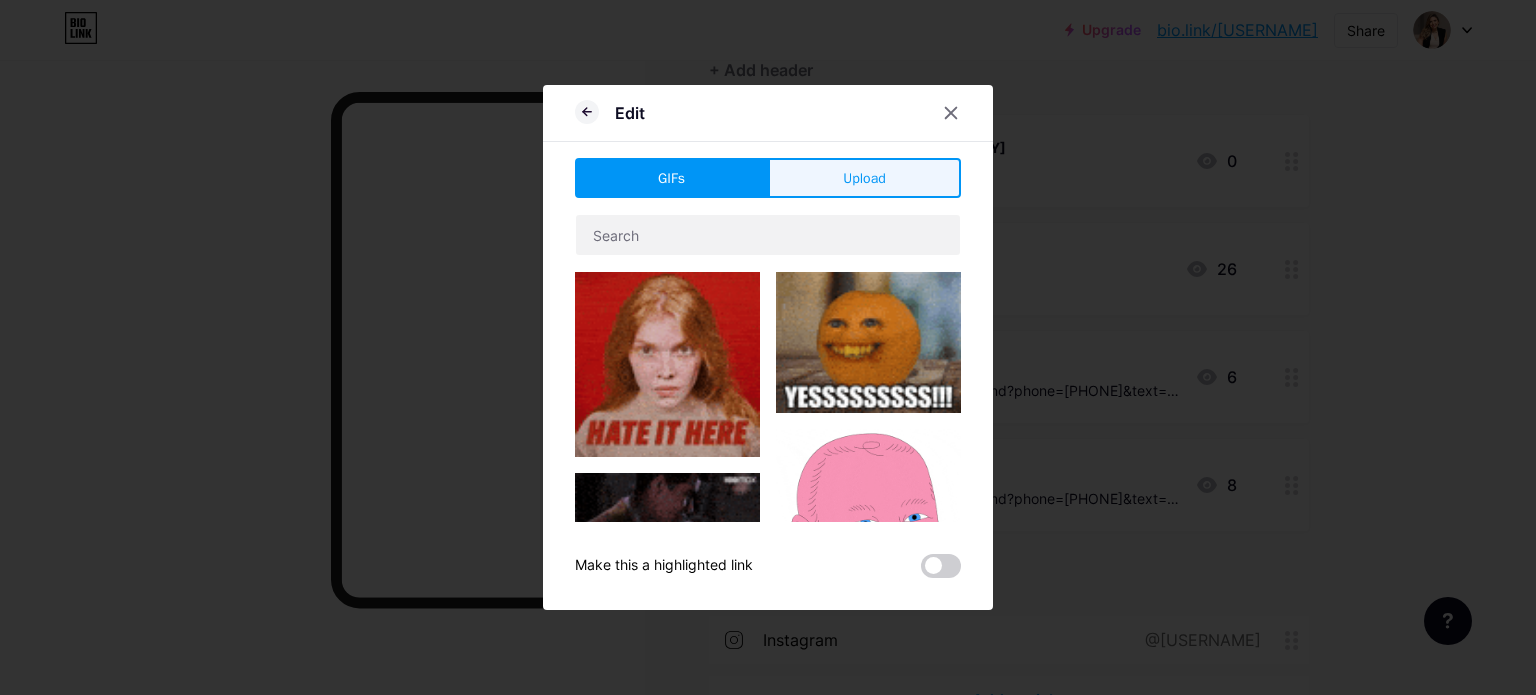 click on "Upload" at bounding box center [864, 178] 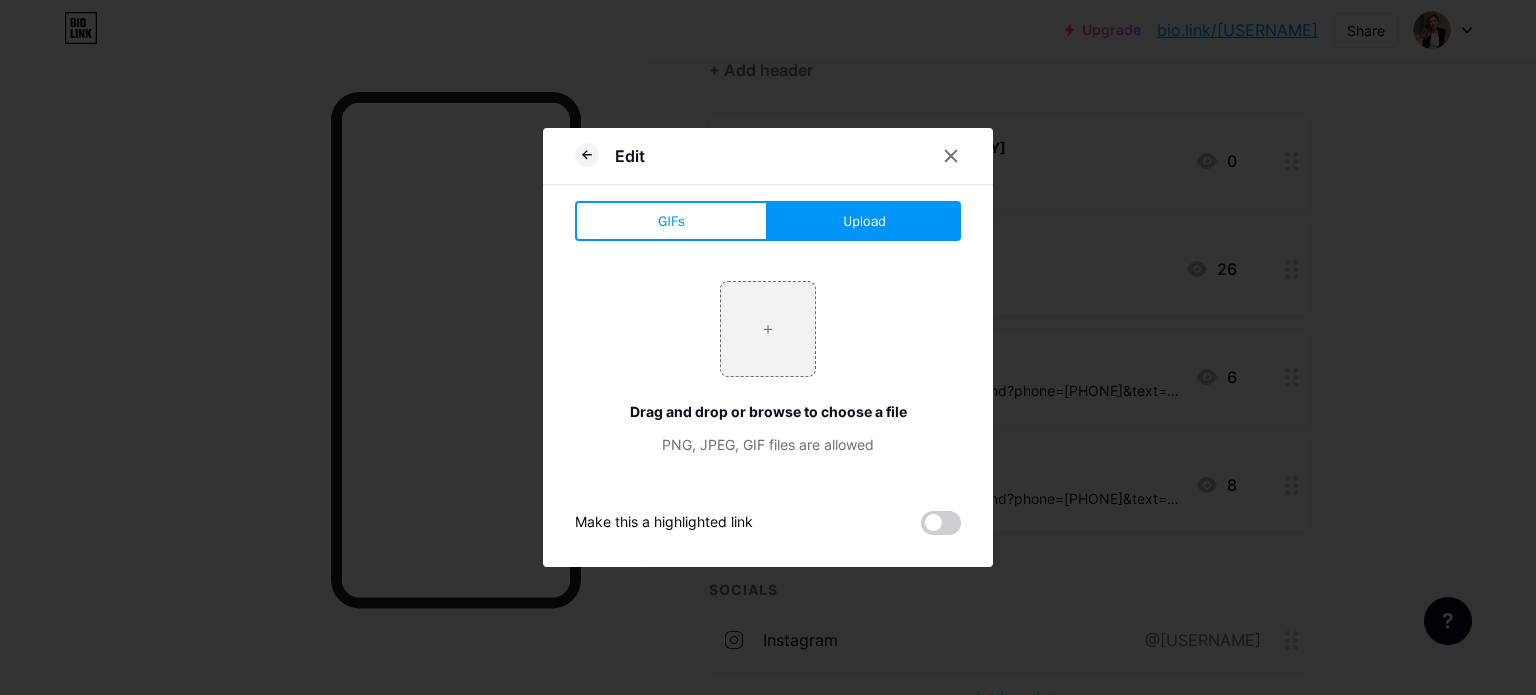 click on "Upload" at bounding box center (864, 221) 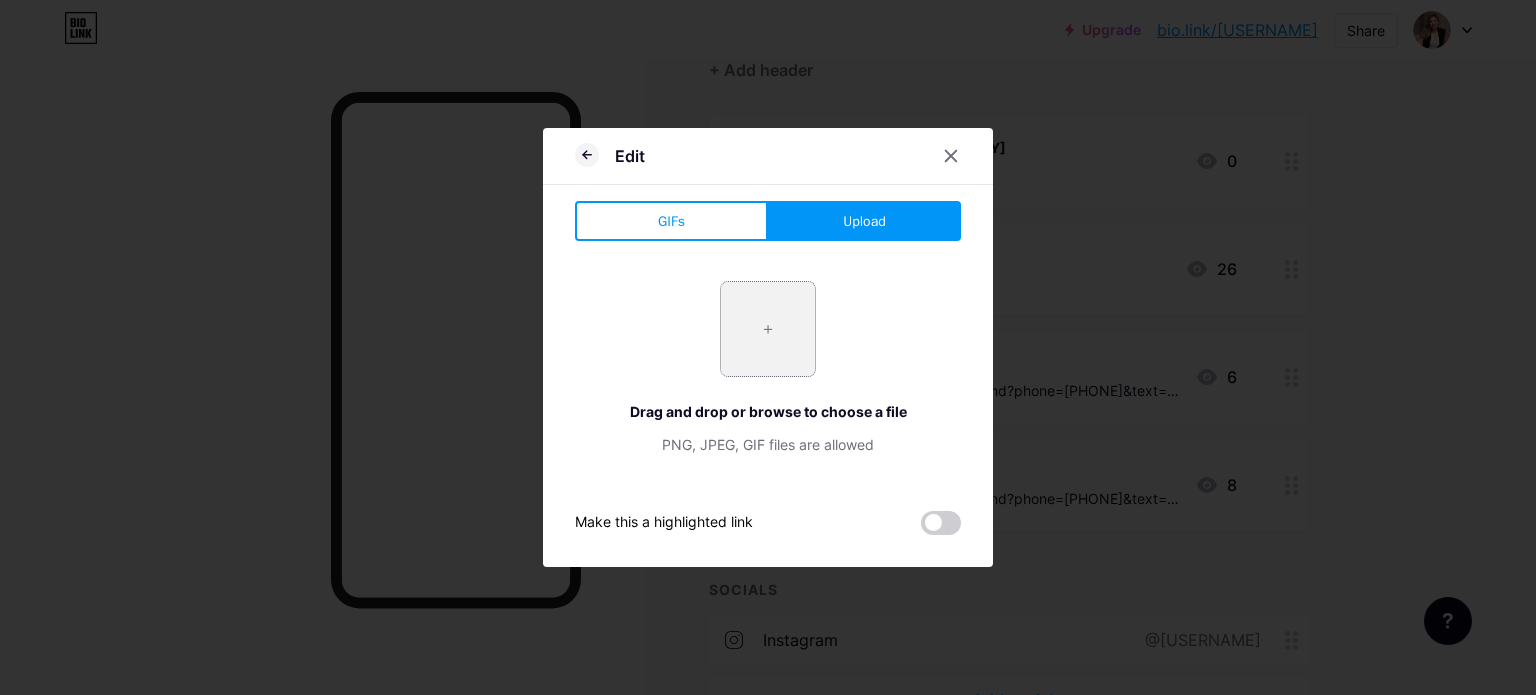 click at bounding box center [768, 329] 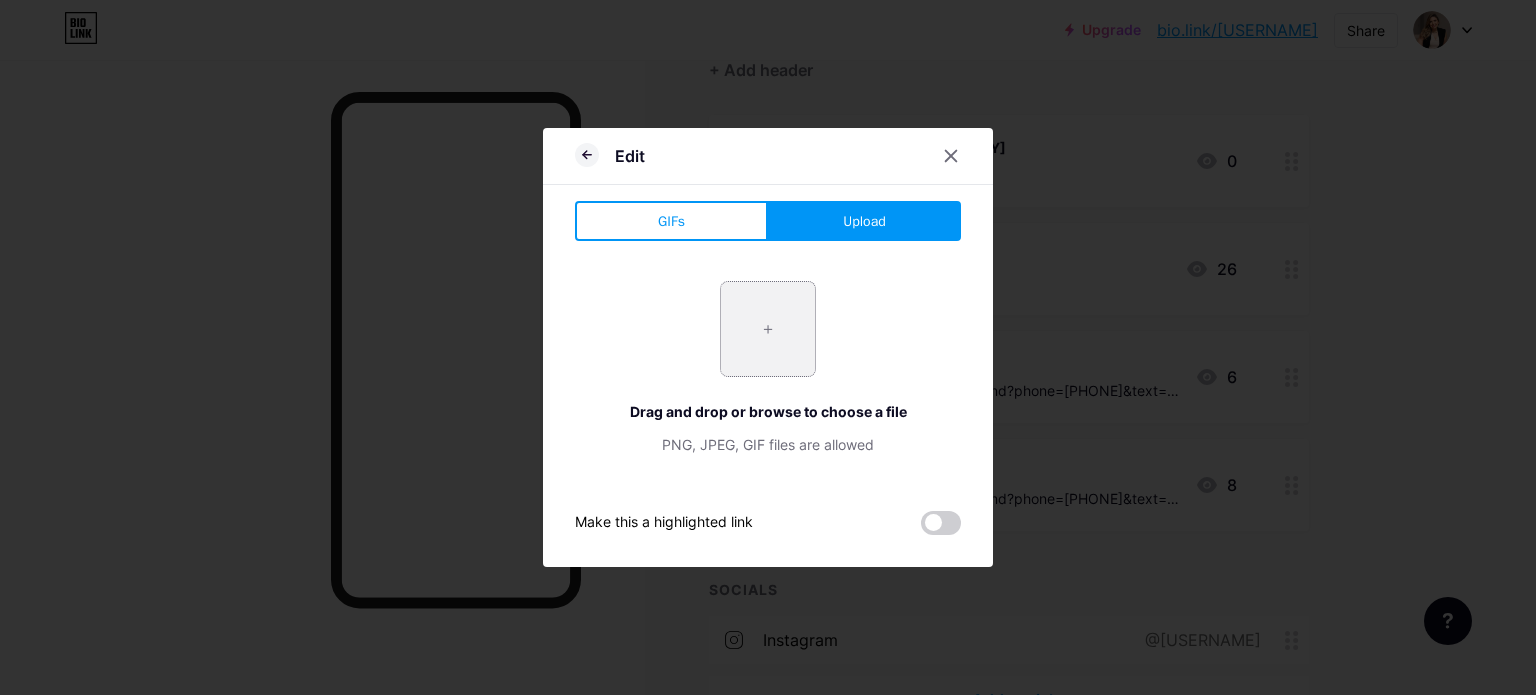 type on "C:\fakepath\alphavista.png" 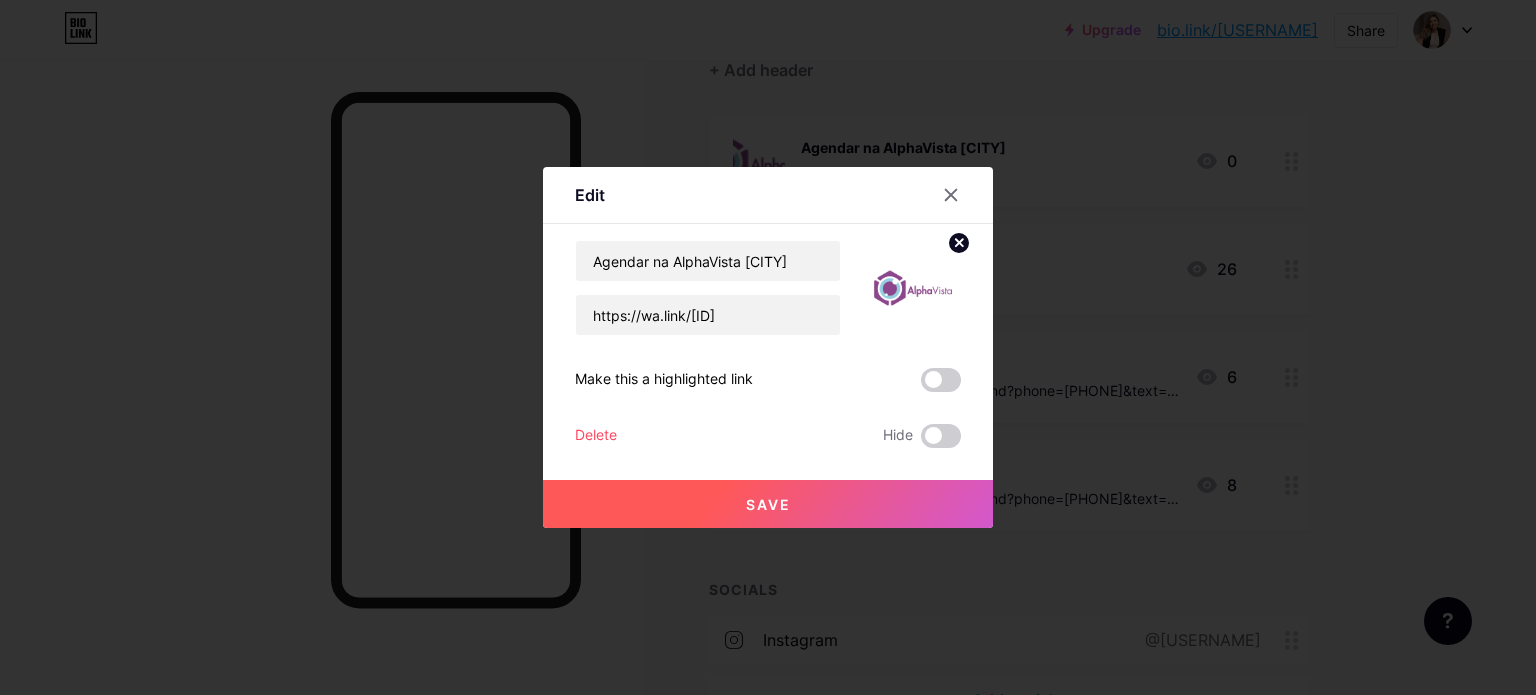 click on "Make this a highlighted link" at bounding box center [664, 380] 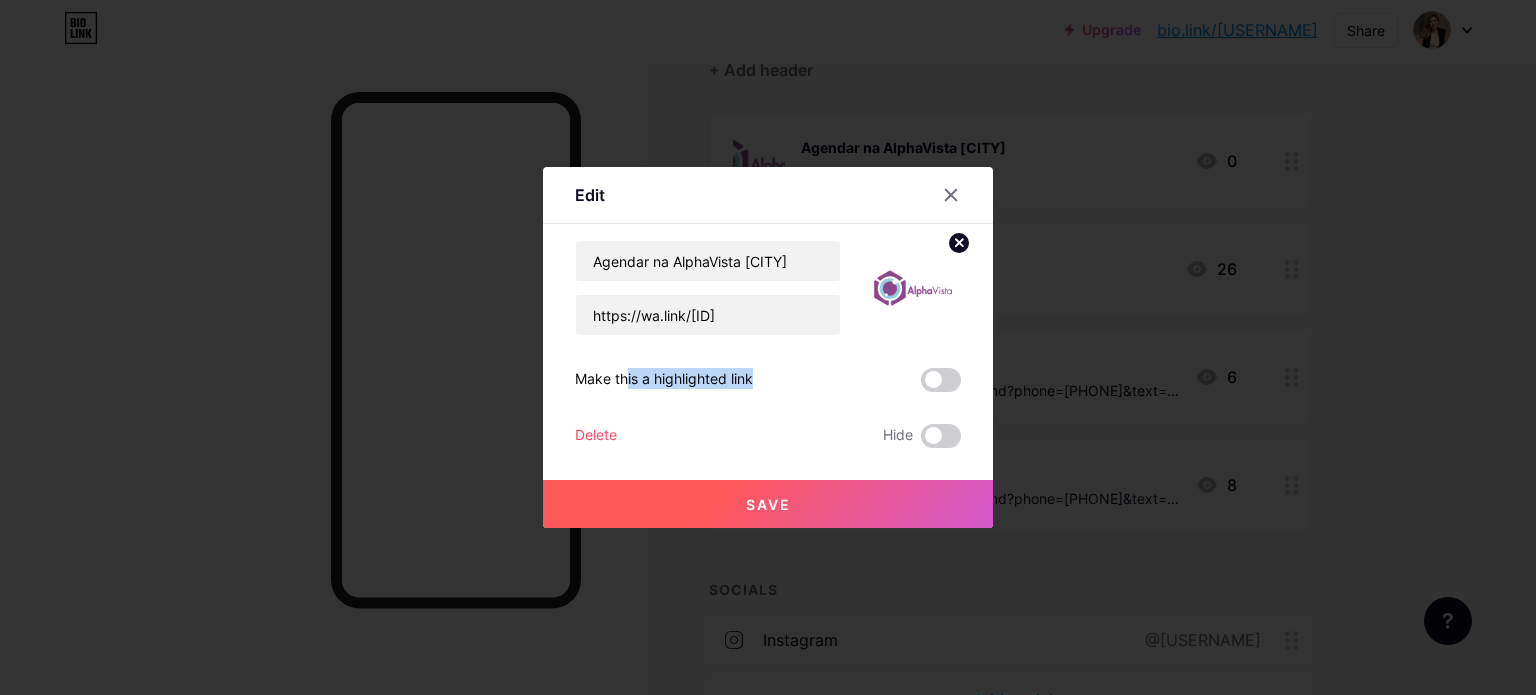 click on "Make this a highlighted link" at bounding box center (664, 380) 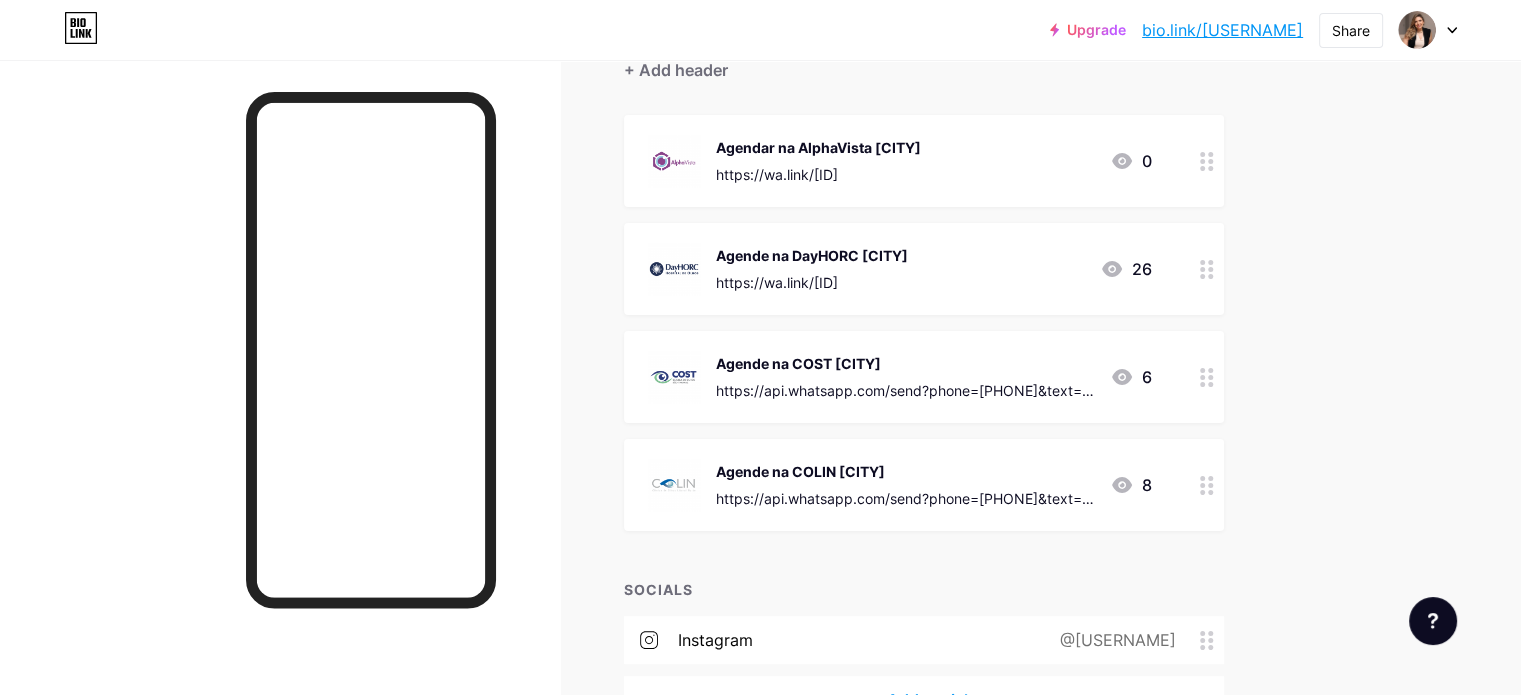 click on "https://wa.link/[ID]" at bounding box center (818, 174) 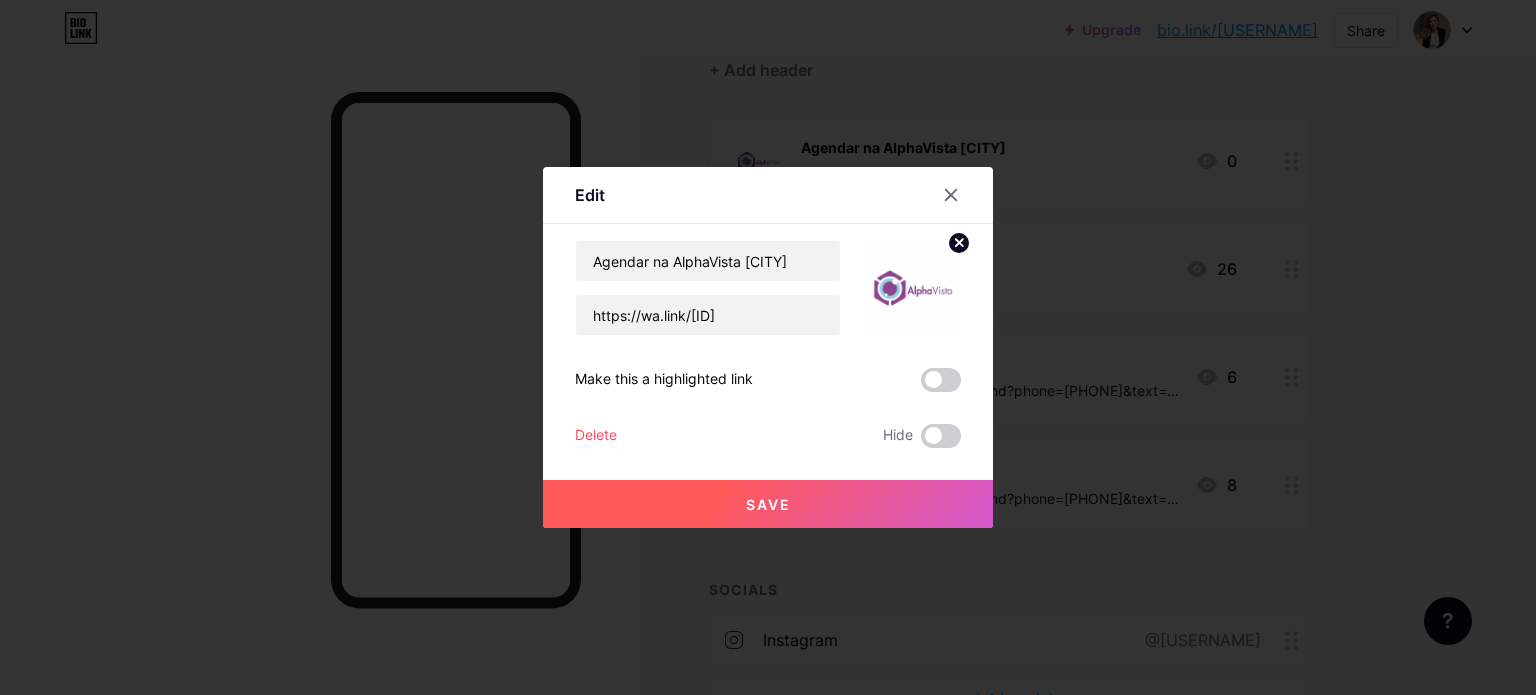 click on "Make this a highlighted link" at bounding box center [664, 380] 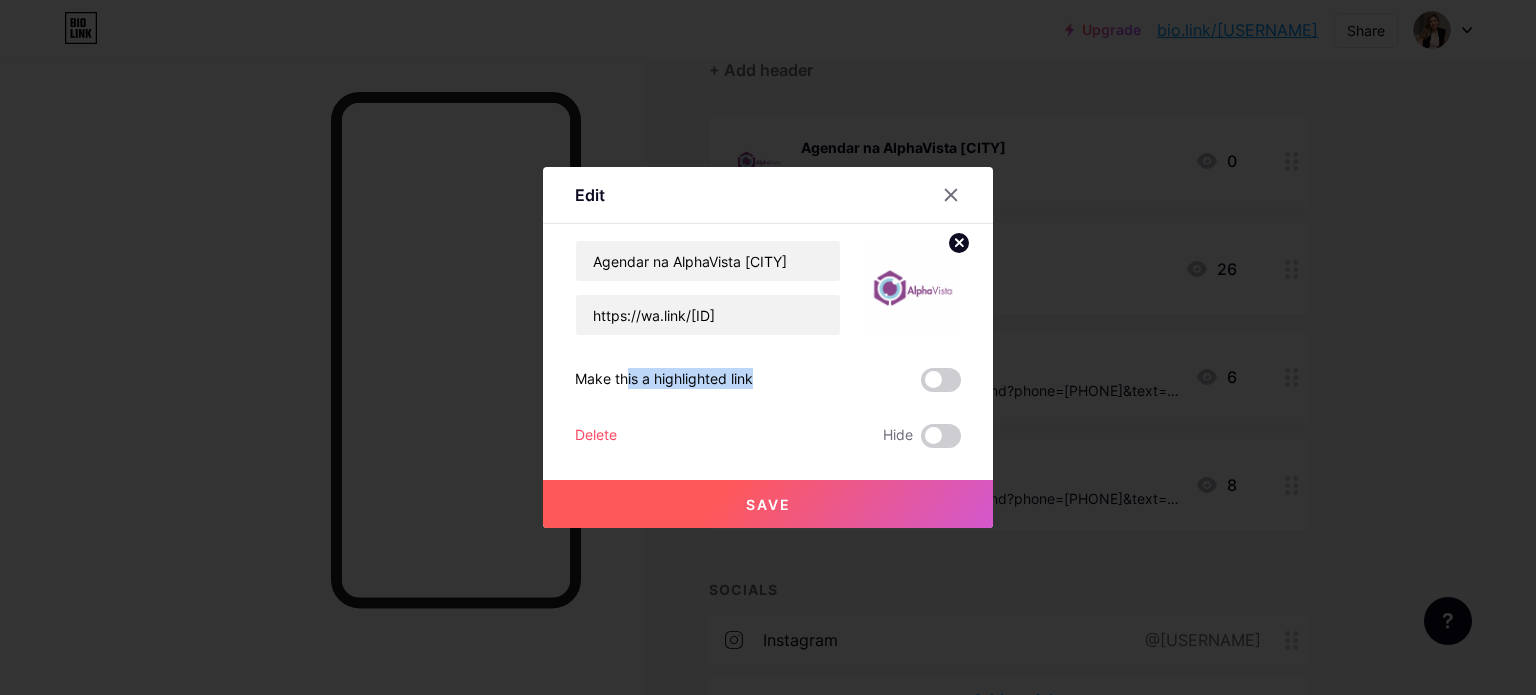 click on "Make this a highlighted link" at bounding box center [664, 380] 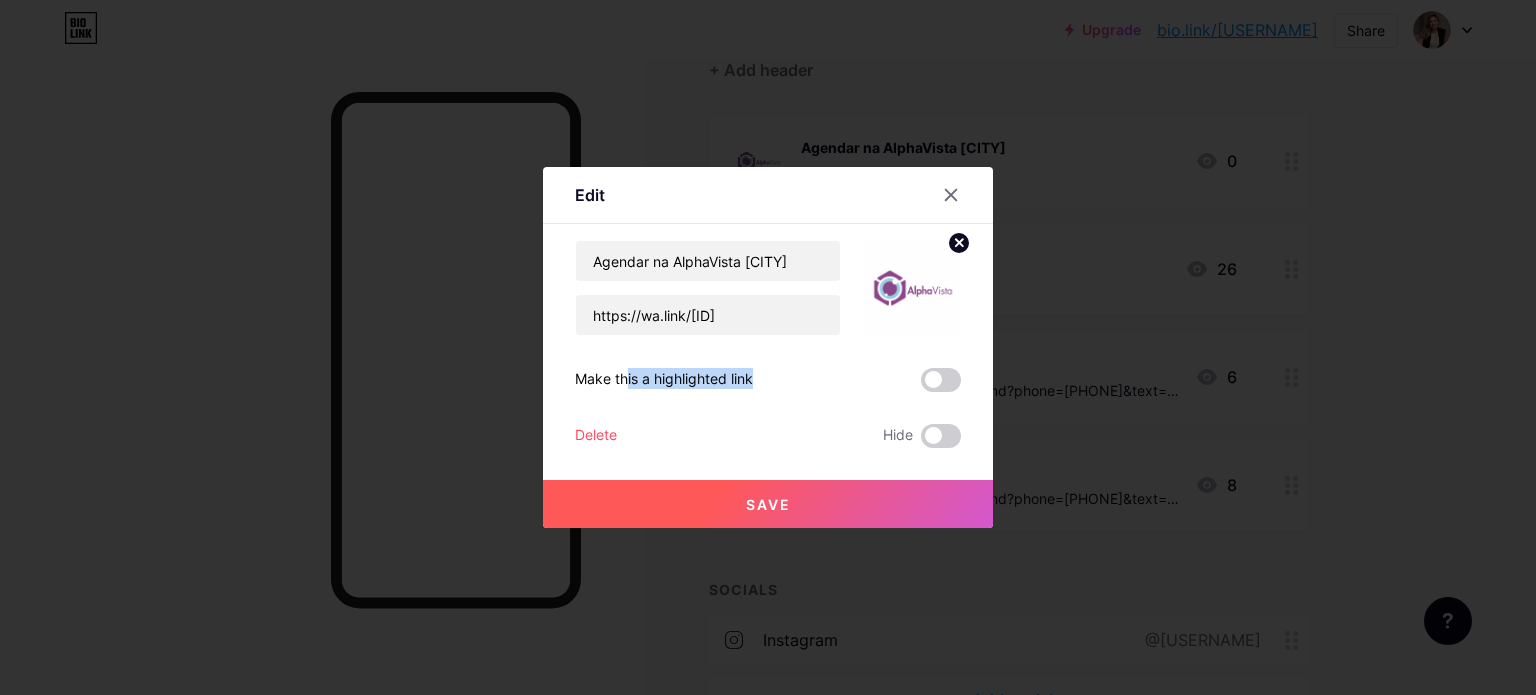 copy on "Make this a highlighted link" 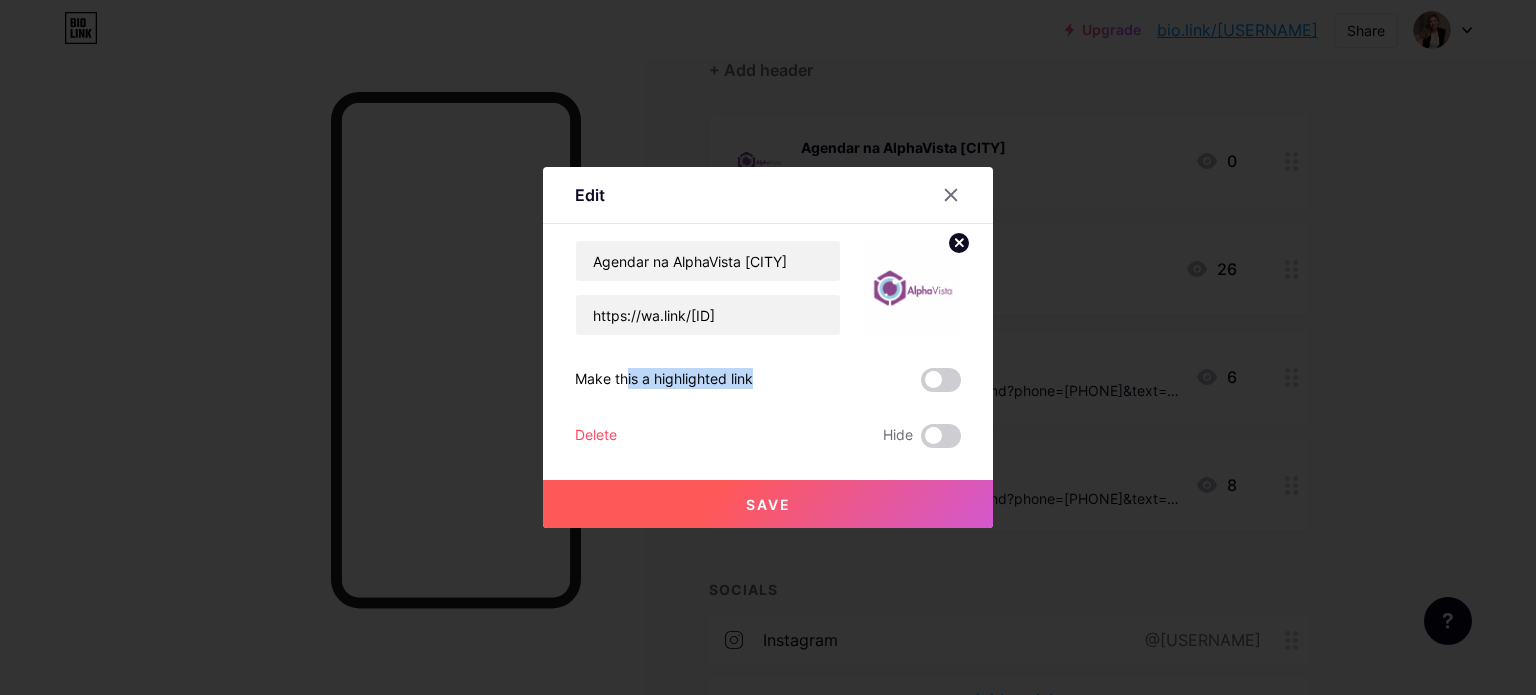 click on "Save" at bounding box center [768, 504] 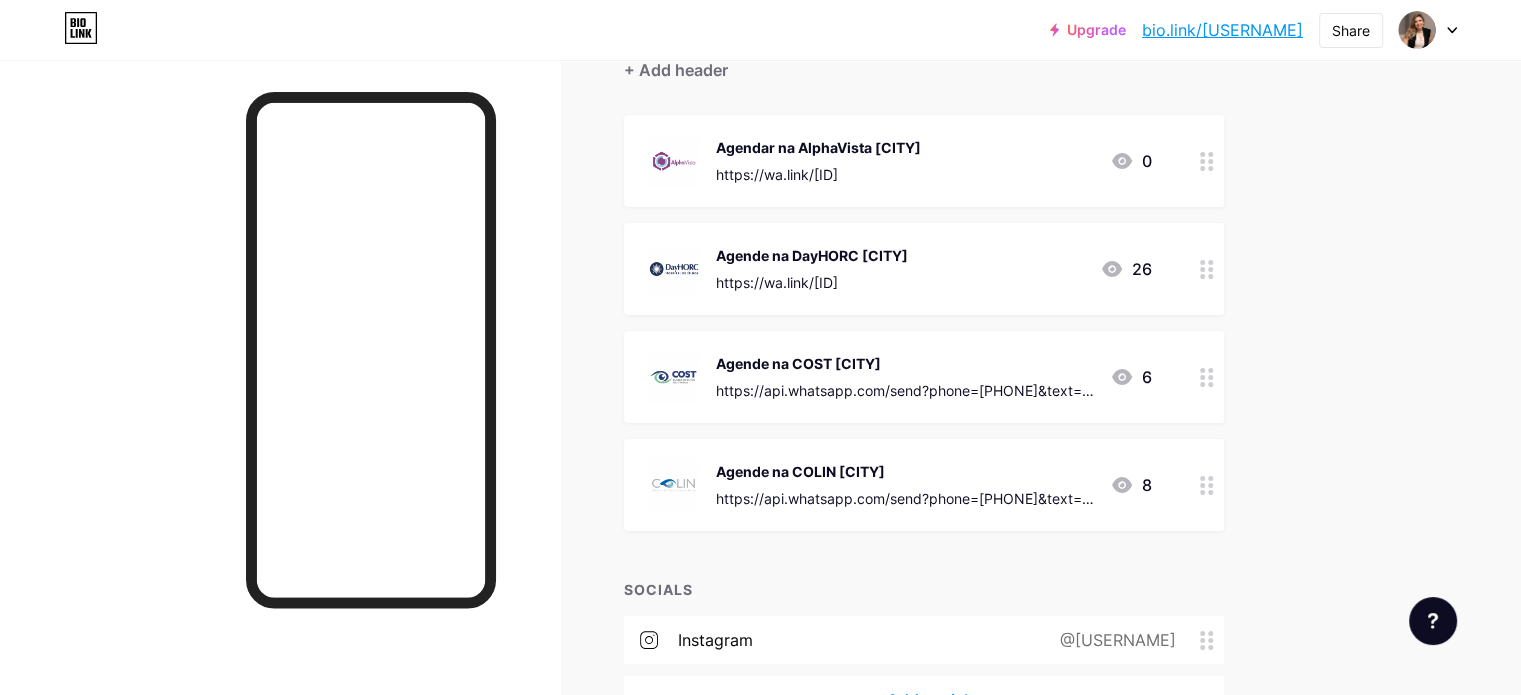 click on "bio.link/[USERNAME]" at bounding box center [1222, 30] 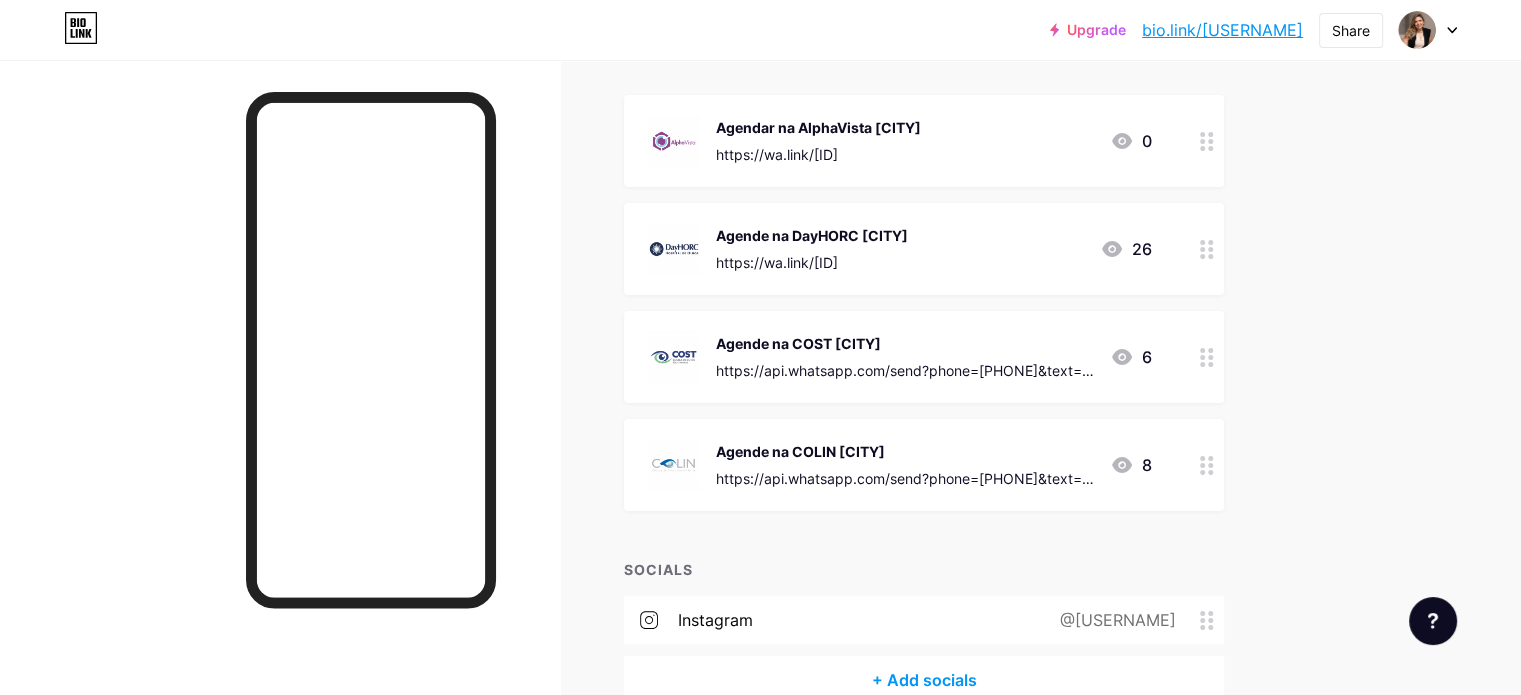 scroll, scrollTop: 327, scrollLeft: 0, axis: vertical 